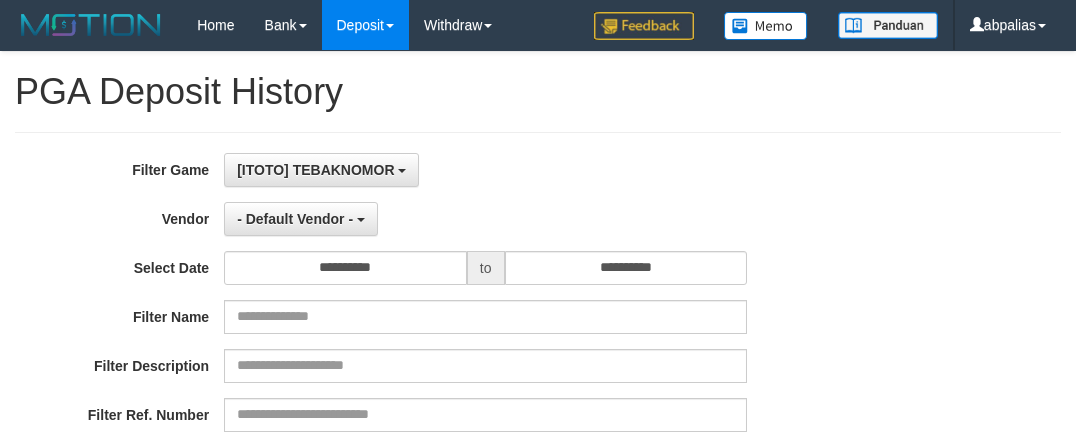 select on "*" 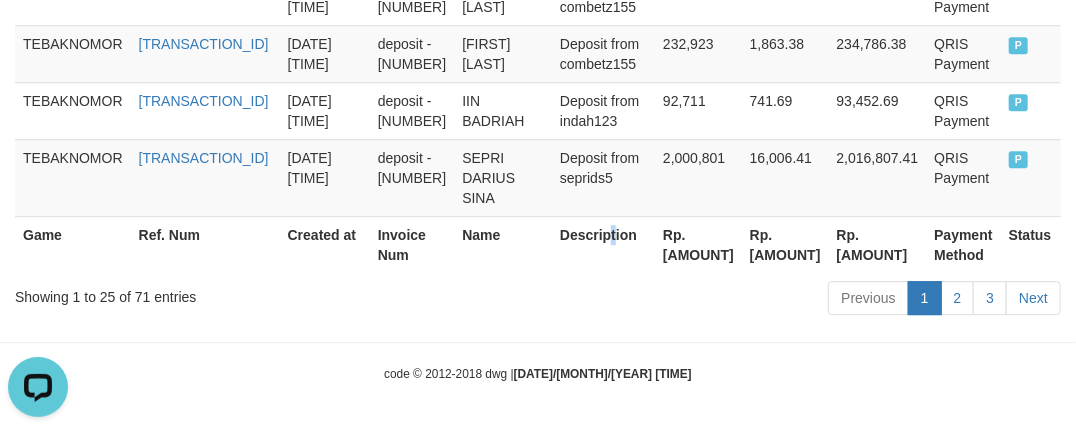 scroll, scrollTop: 0, scrollLeft: 0, axis: both 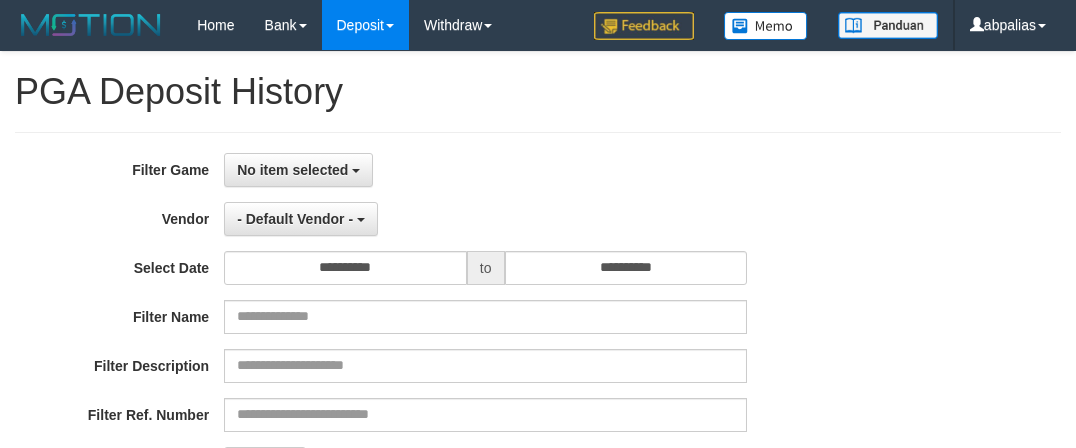 select 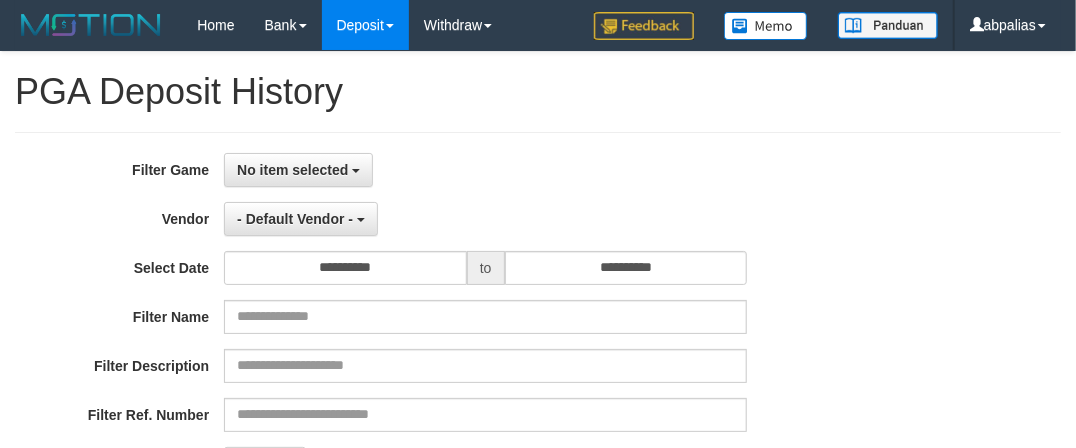 scroll, scrollTop: 471, scrollLeft: 0, axis: vertical 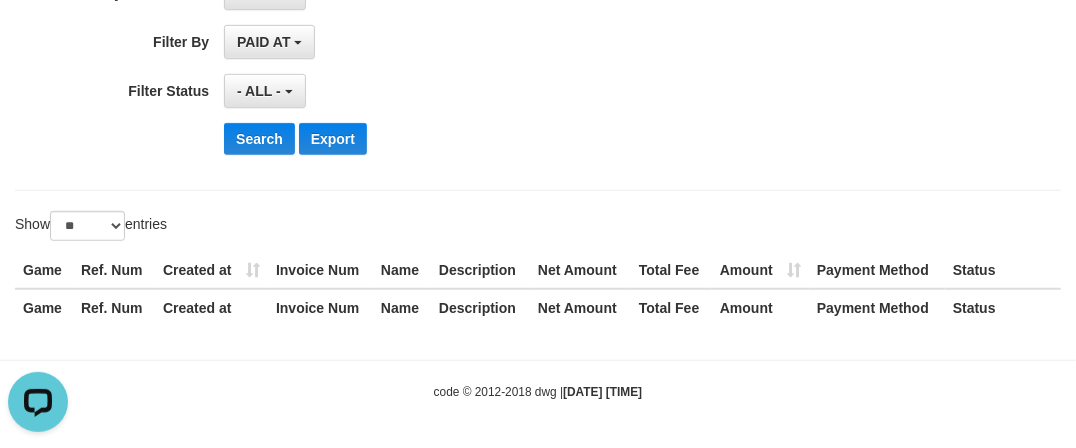 drag, startPoint x: 716, startPoint y: 140, endPoint x: 444, endPoint y: 152, distance: 272.2646 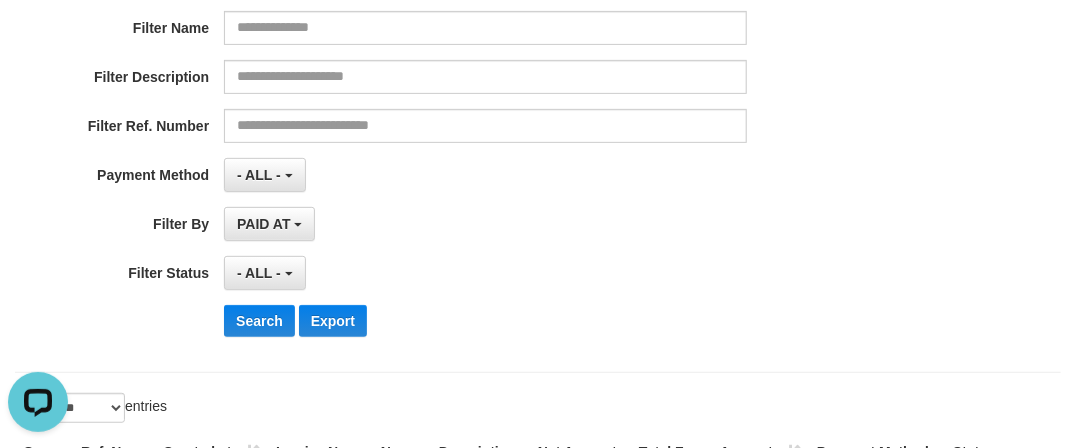 scroll, scrollTop: 108, scrollLeft: 0, axis: vertical 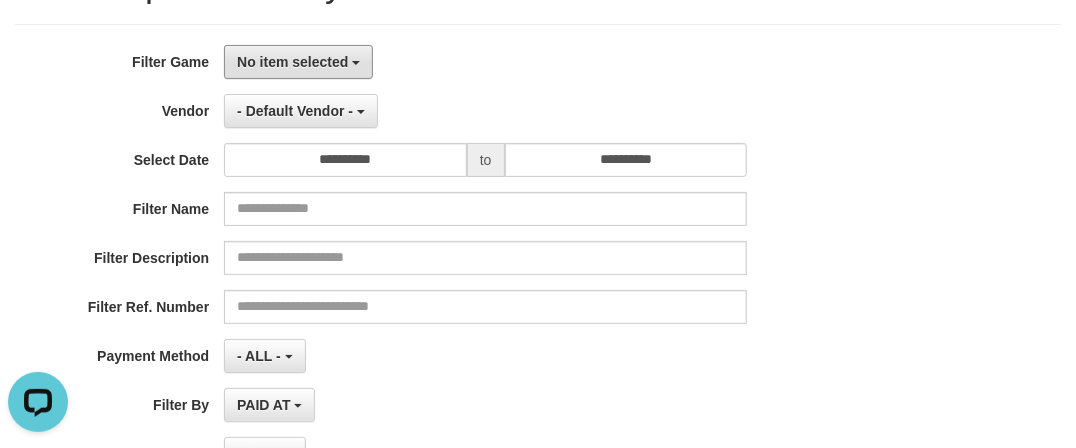 drag, startPoint x: 266, startPoint y: 66, endPoint x: 297, endPoint y: 88, distance: 38.013157 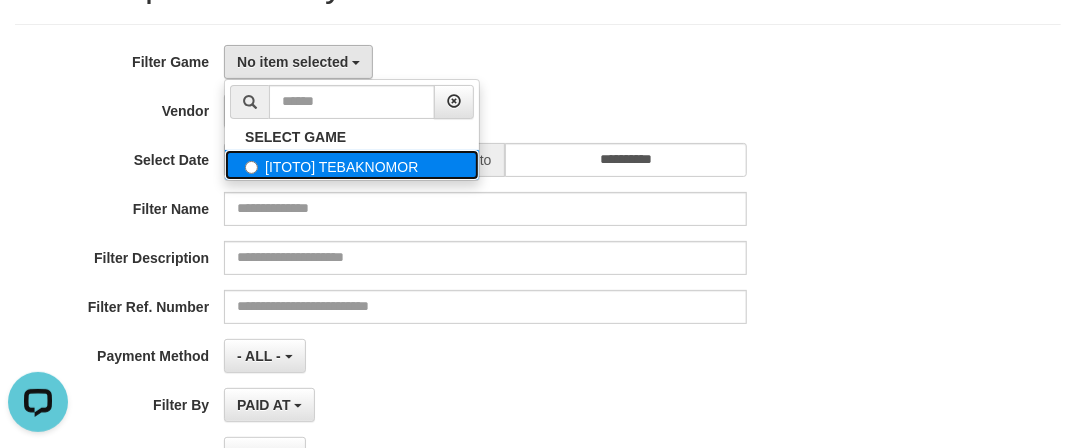 click on "[ITOTO] TEBAKNOMOR" at bounding box center (352, 165) 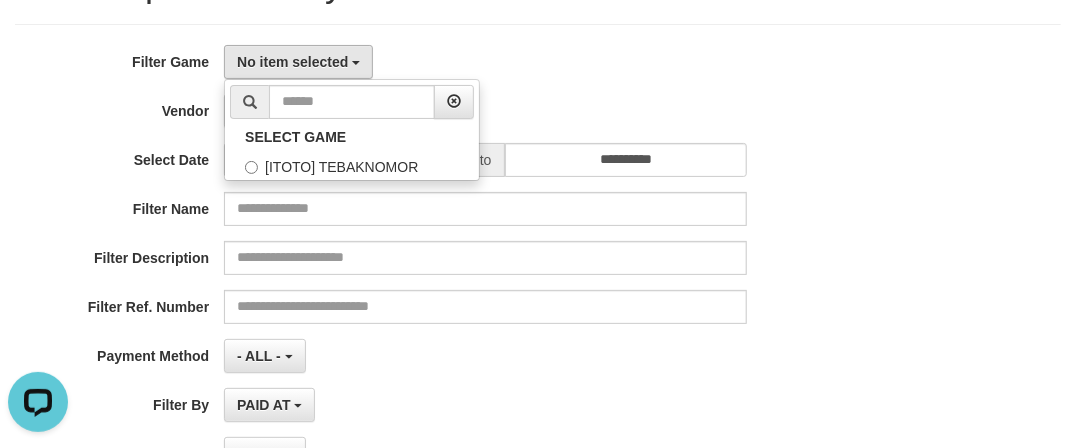 select on "***" 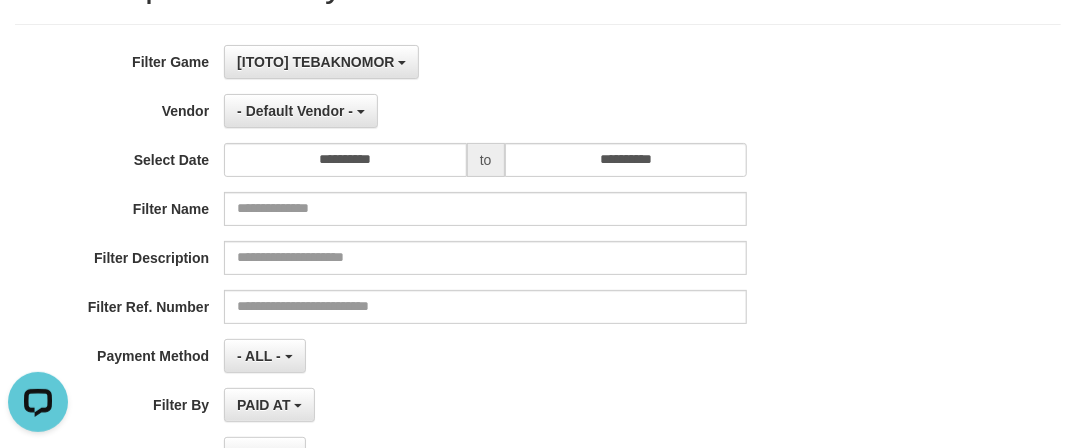 scroll, scrollTop: 18, scrollLeft: 0, axis: vertical 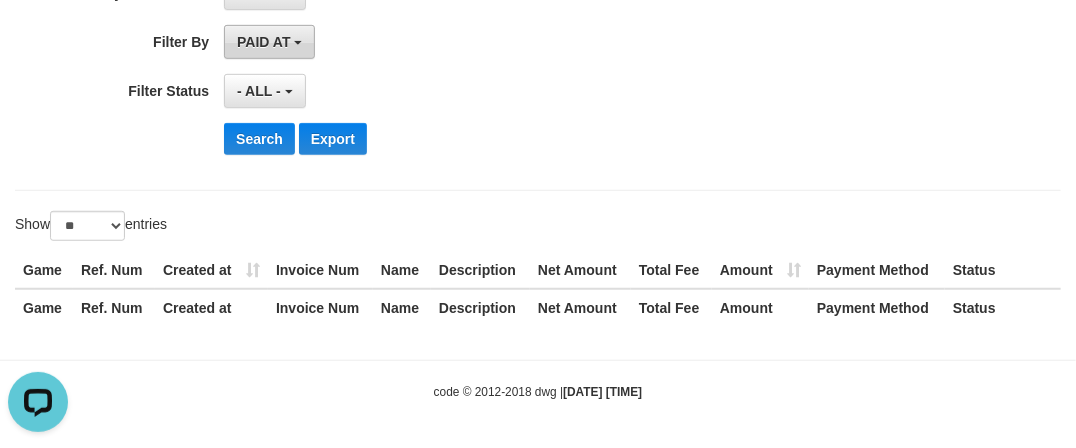click on "PAID AT" at bounding box center [263, 42] 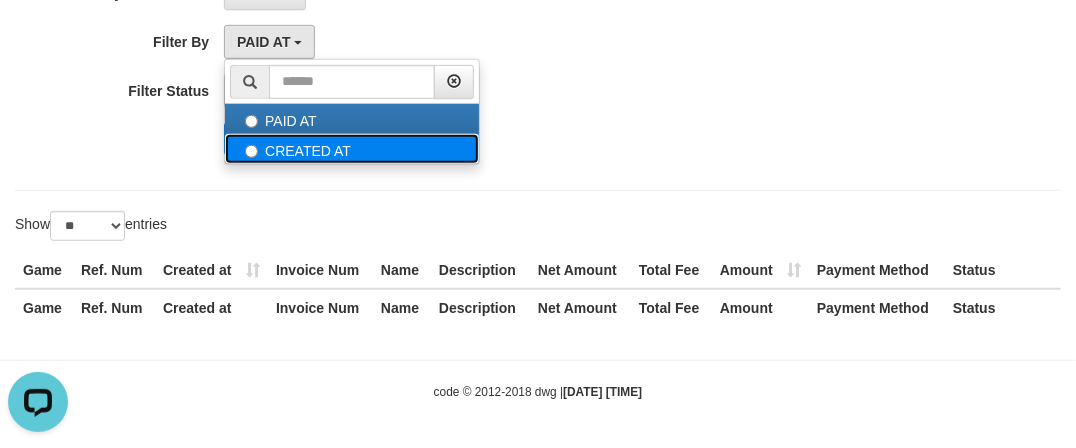 click on "CREATED AT" at bounding box center (352, 149) 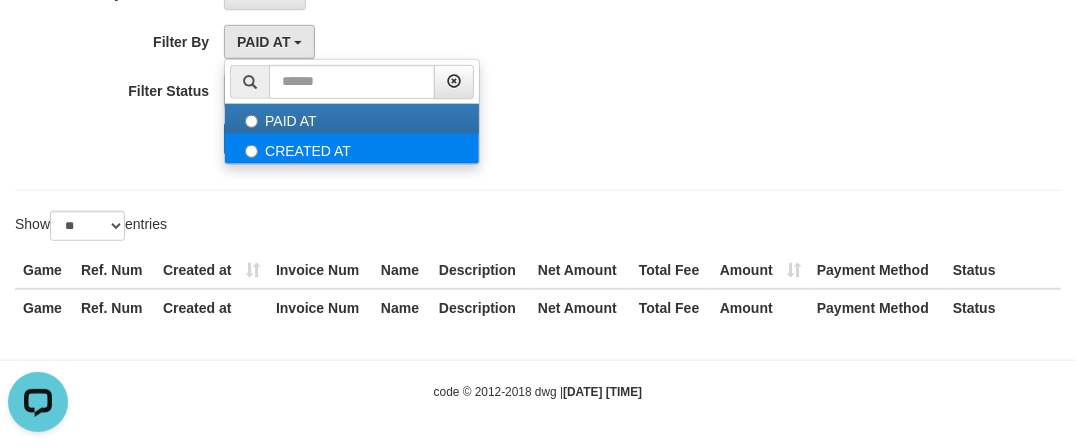 select on "*" 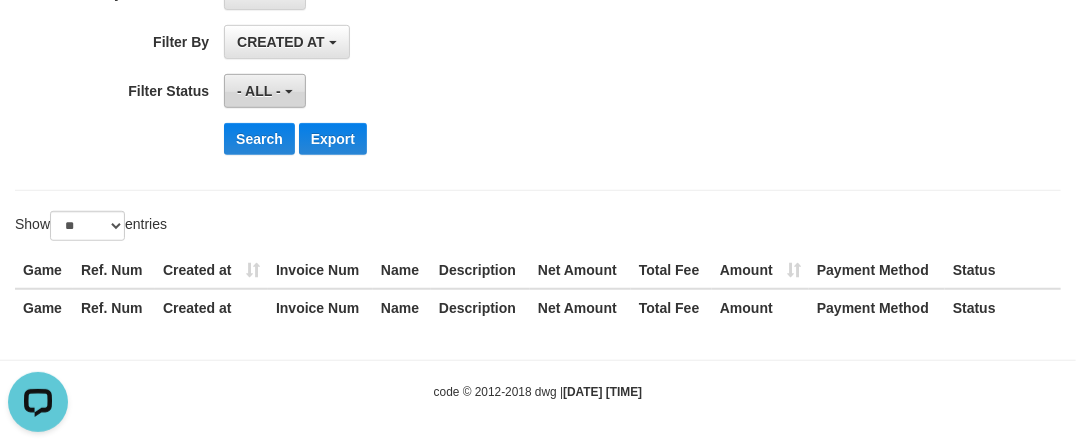 click on "- ALL -" at bounding box center (259, 91) 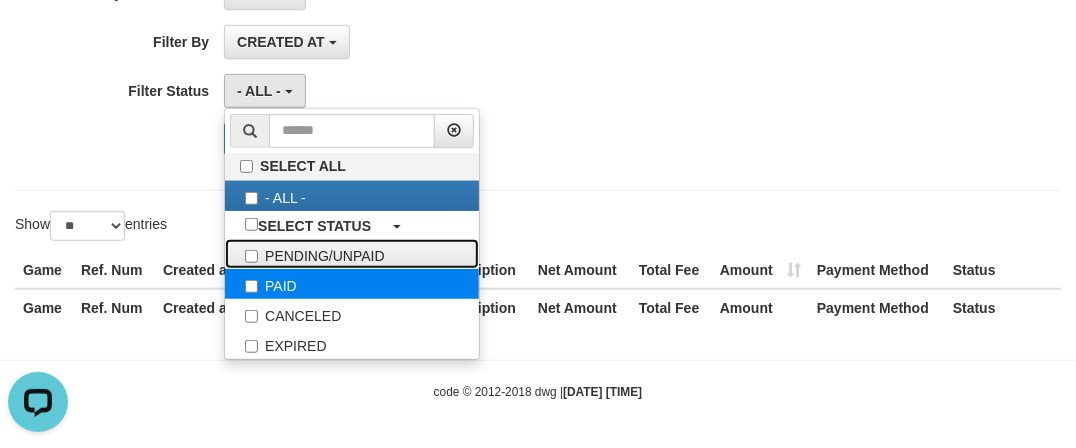 click on "PENDING/UNPAID" at bounding box center (352, 254) 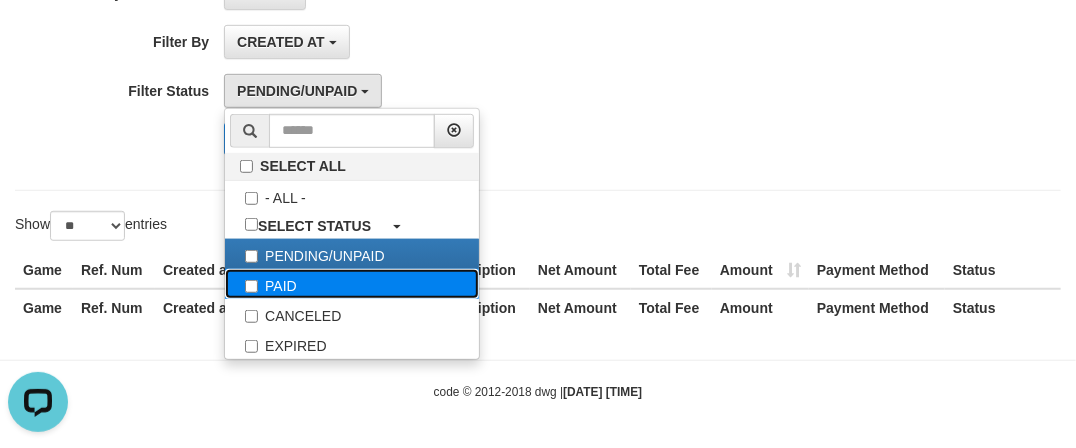 click on "PAID" at bounding box center [352, 284] 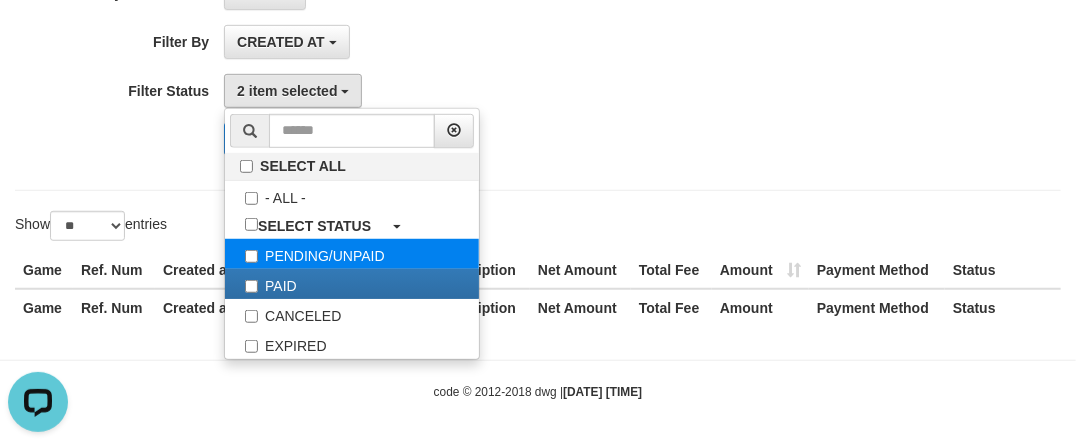 click on "PENDING/UNPAID" at bounding box center (352, 254) 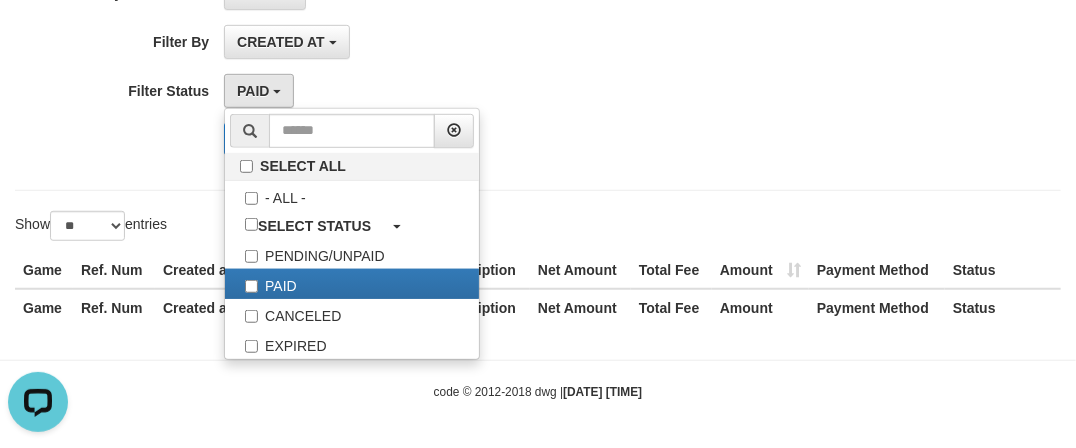 click on "**********" at bounding box center [448, -74] 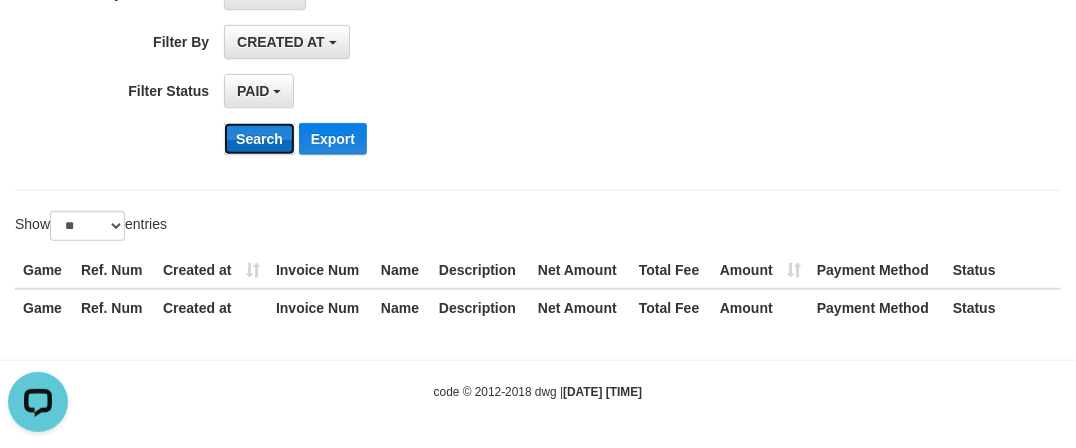 click on "Search" at bounding box center (259, 139) 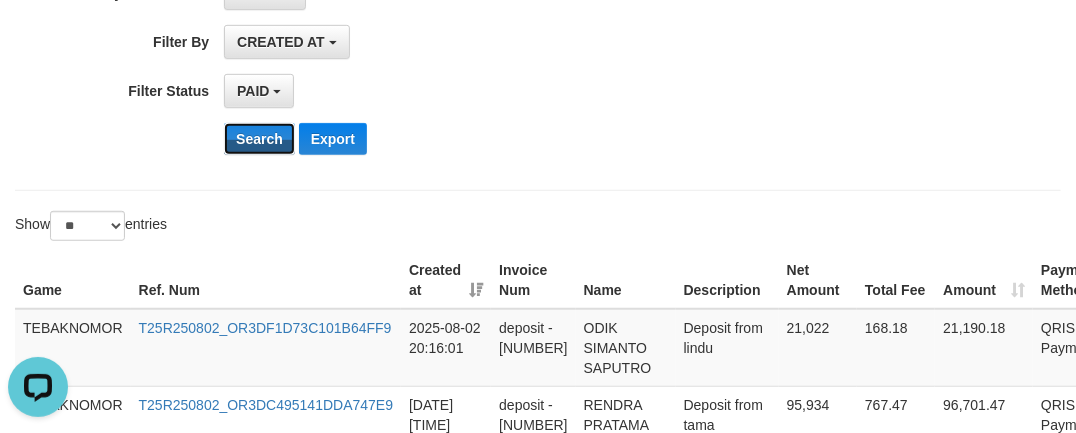 scroll, scrollTop: 1060, scrollLeft: 0, axis: vertical 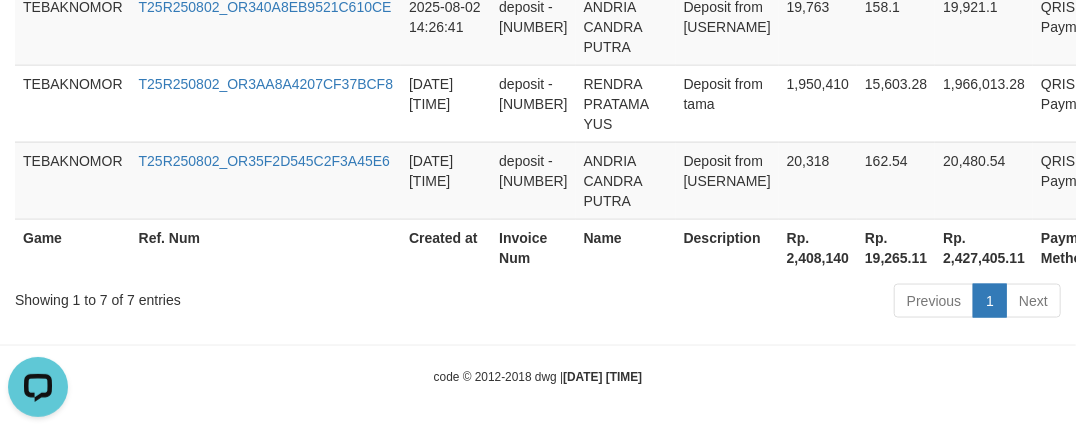 click on "Rp. [PRICE]" at bounding box center [818, 247] 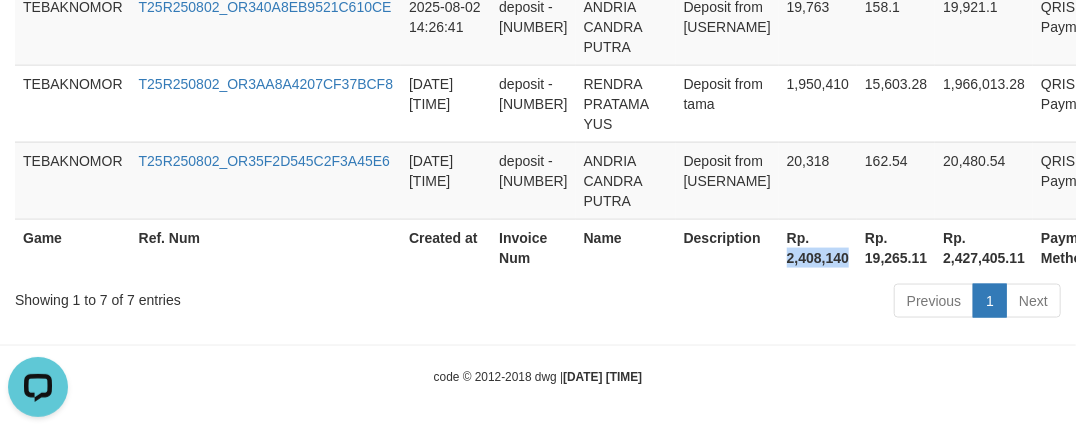 click on "Rp. [PRICE]" at bounding box center [818, 247] 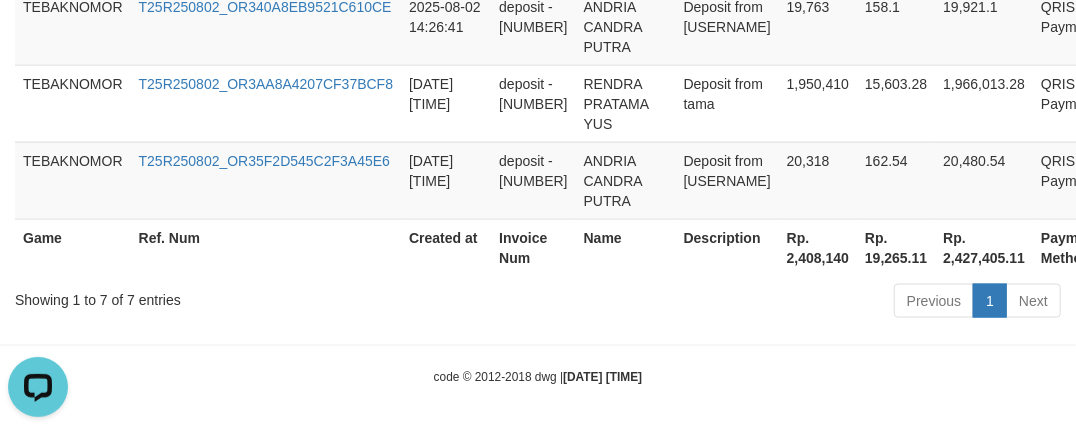 click on "Invoice Num" at bounding box center (533, 247) 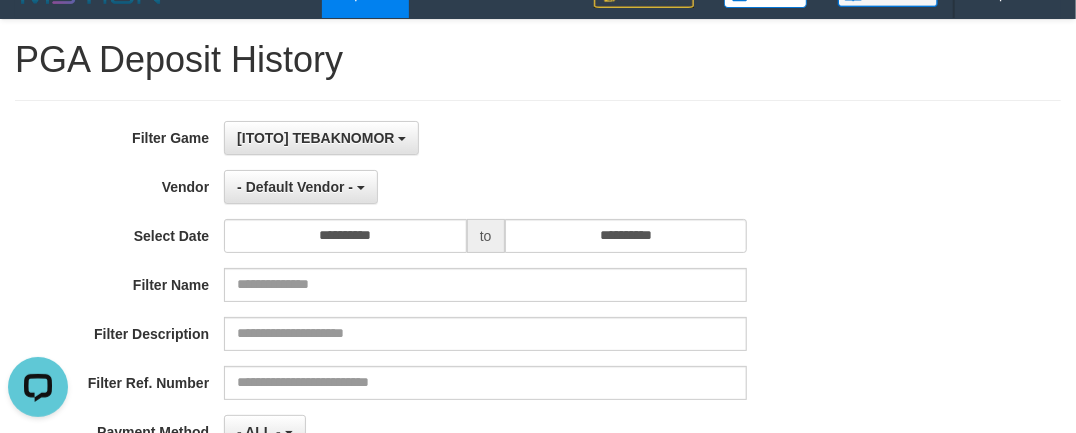 scroll, scrollTop: 0, scrollLeft: 0, axis: both 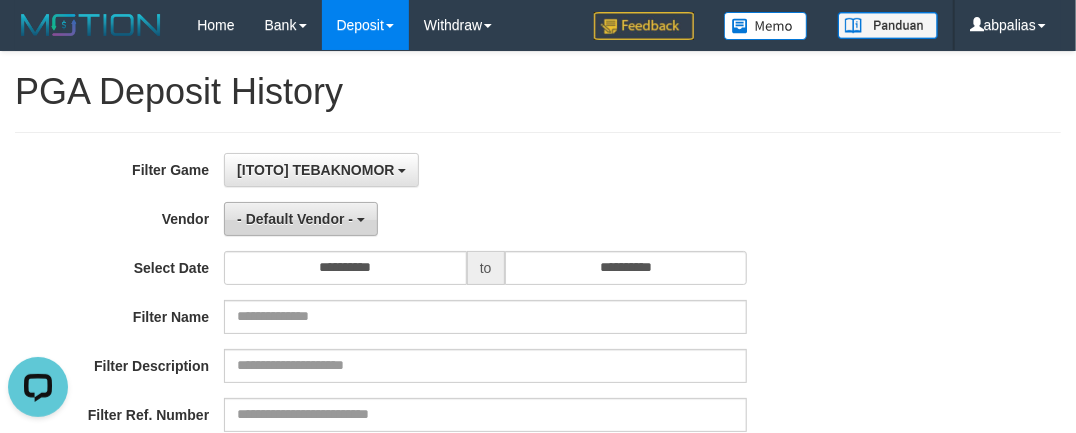click on "- Default Vendor -" at bounding box center [295, 219] 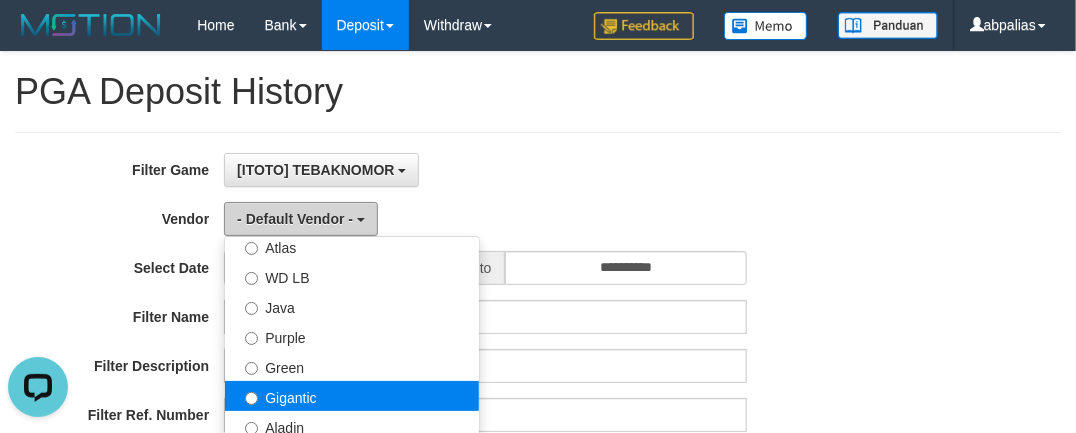 scroll, scrollTop: 181, scrollLeft: 0, axis: vertical 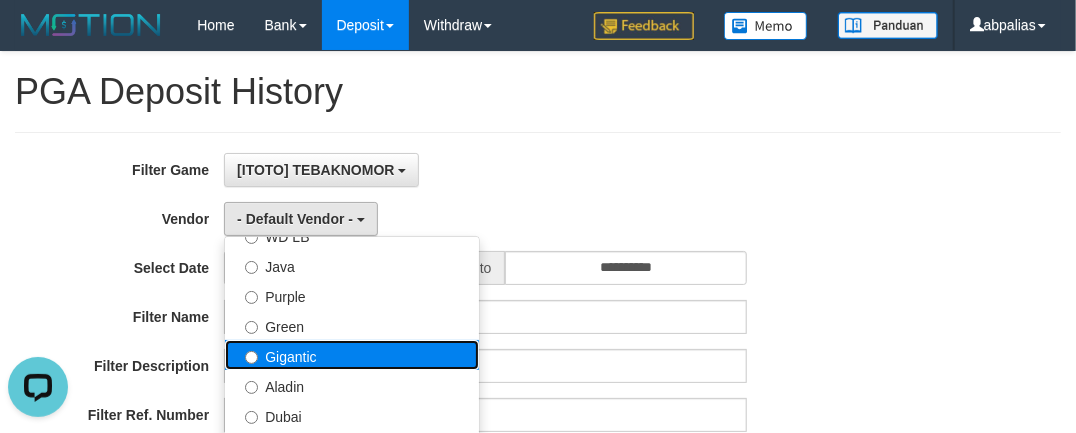 click on "Gigantic" at bounding box center [352, 355] 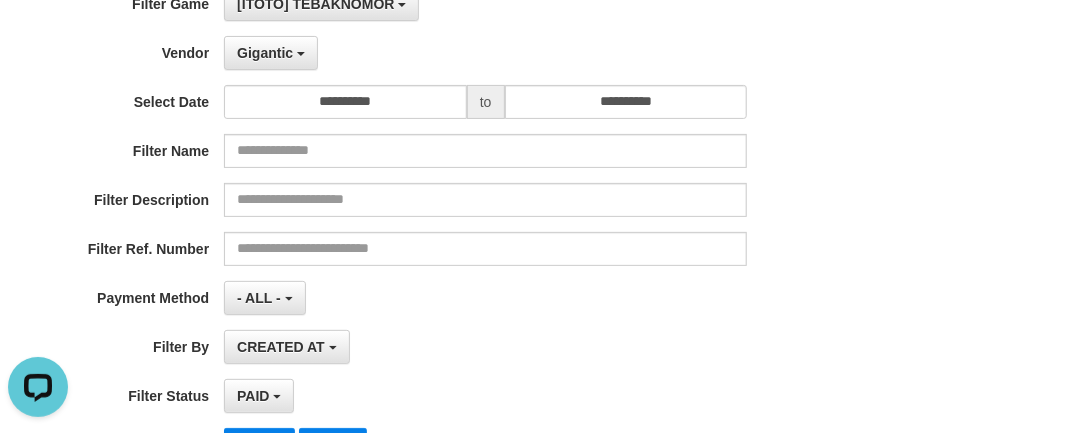 scroll, scrollTop: 363, scrollLeft: 0, axis: vertical 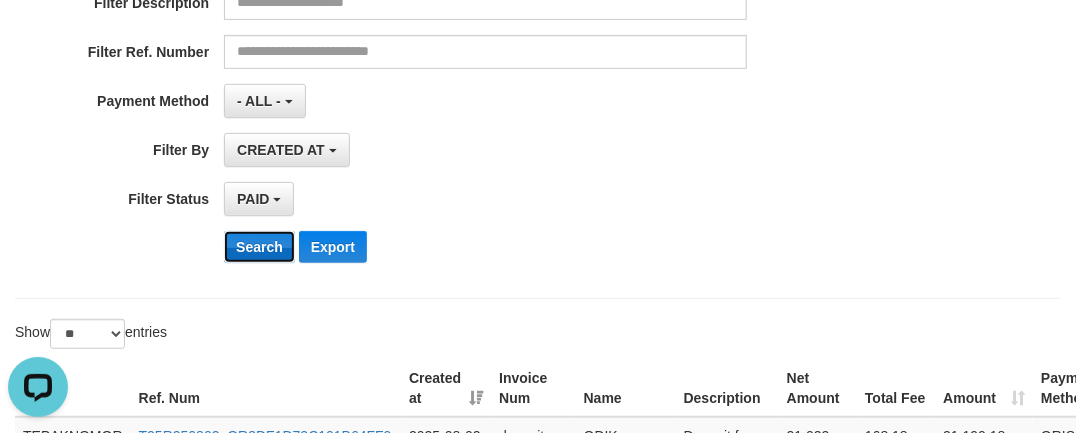 click on "Search" at bounding box center (259, 247) 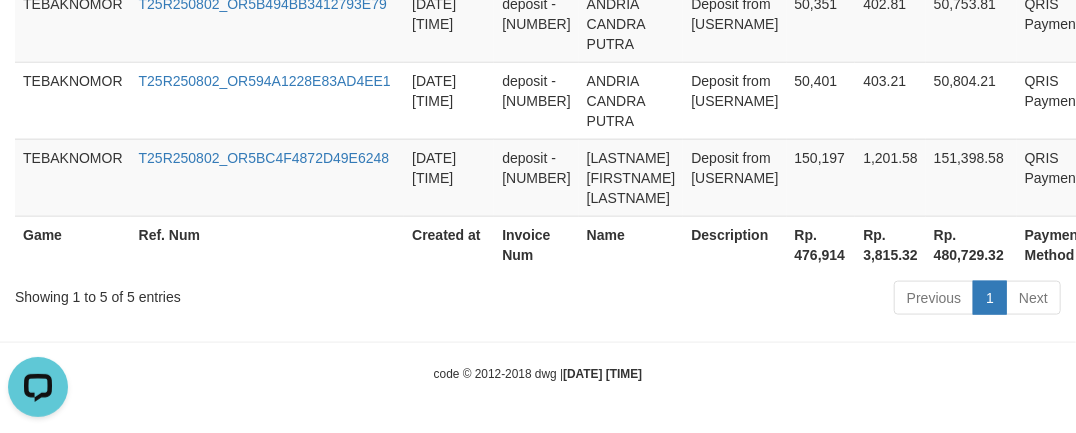 scroll, scrollTop: 927, scrollLeft: 0, axis: vertical 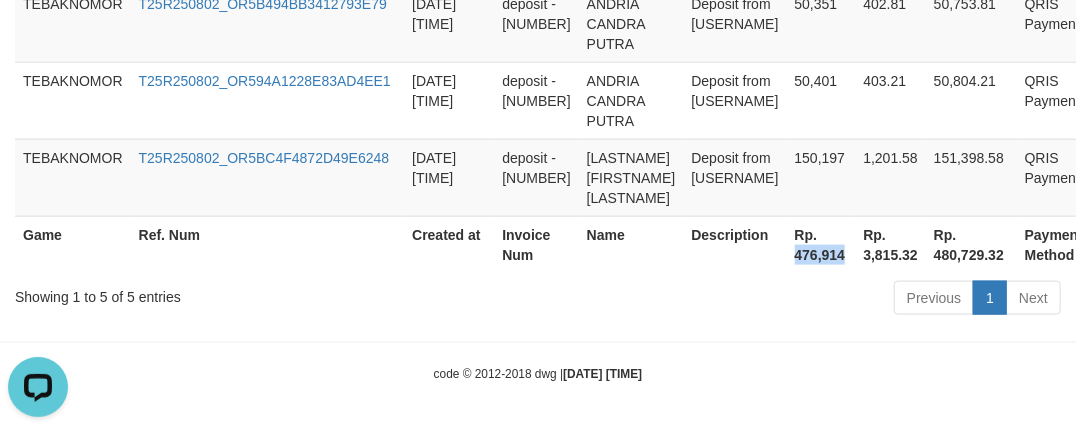 click on "Rp. [PRICE]" at bounding box center [821, 244] 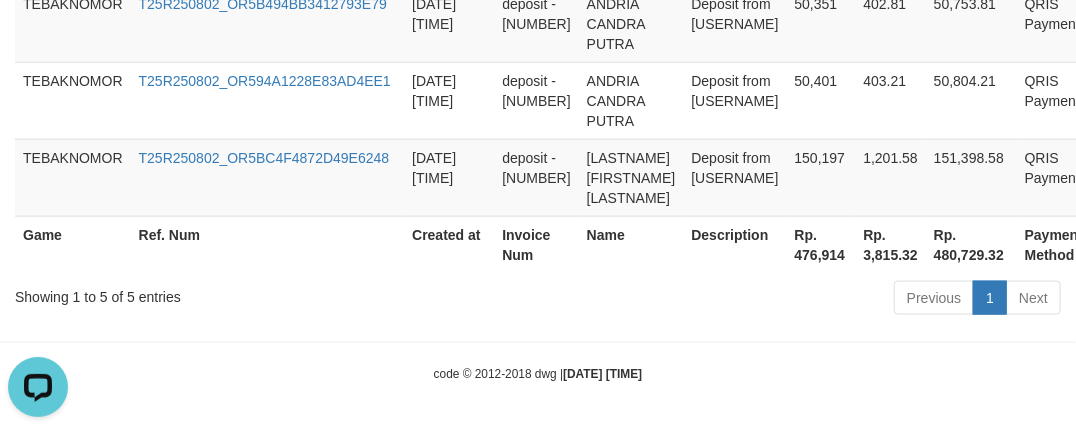 drag, startPoint x: 500, startPoint y: 269, endPoint x: 508, endPoint y: 260, distance: 12.0415945 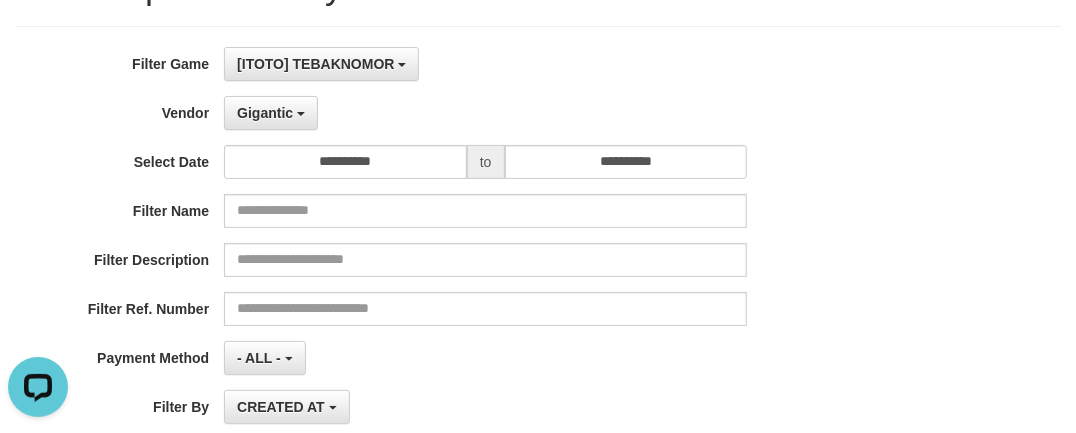 scroll, scrollTop: 0, scrollLeft: 0, axis: both 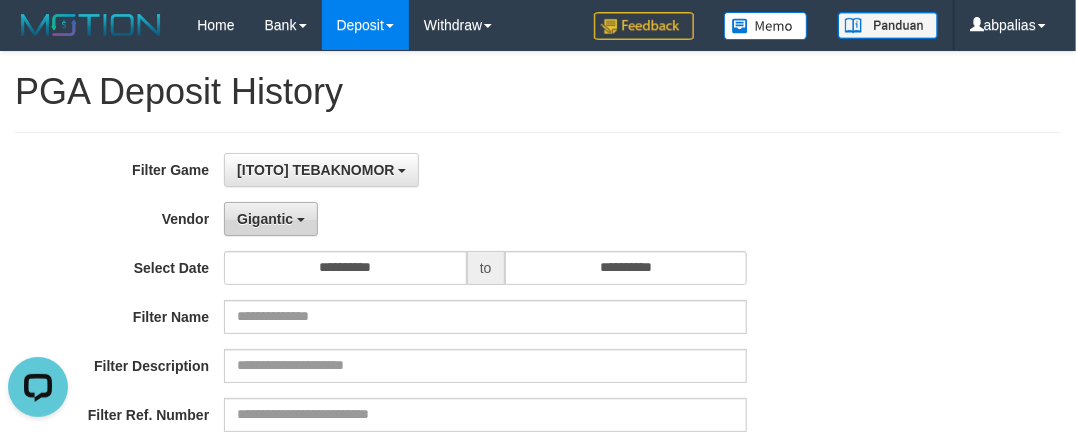 click on "Gigantic" at bounding box center (265, 219) 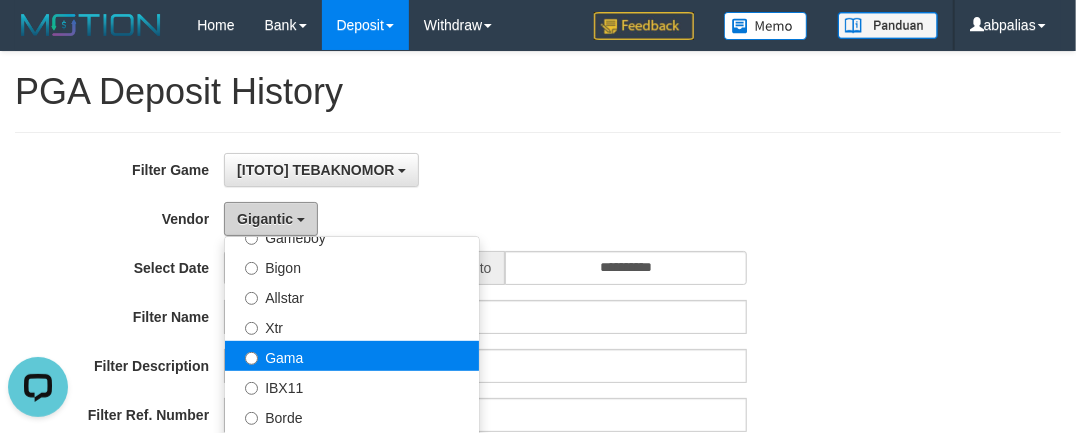 scroll, scrollTop: 454, scrollLeft: 0, axis: vertical 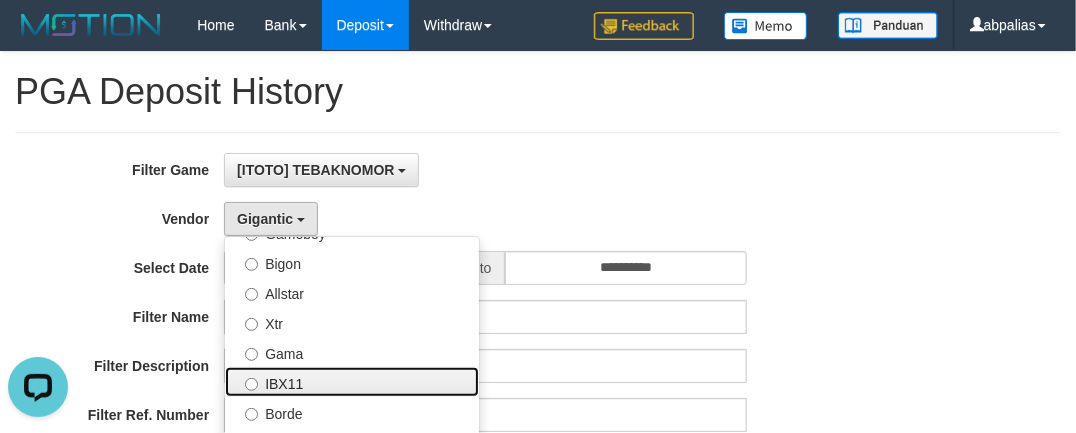 drag, startPoint x: 285, startPoint y: 377, endPoint x: 294, endPoint y: 365, distance: 15 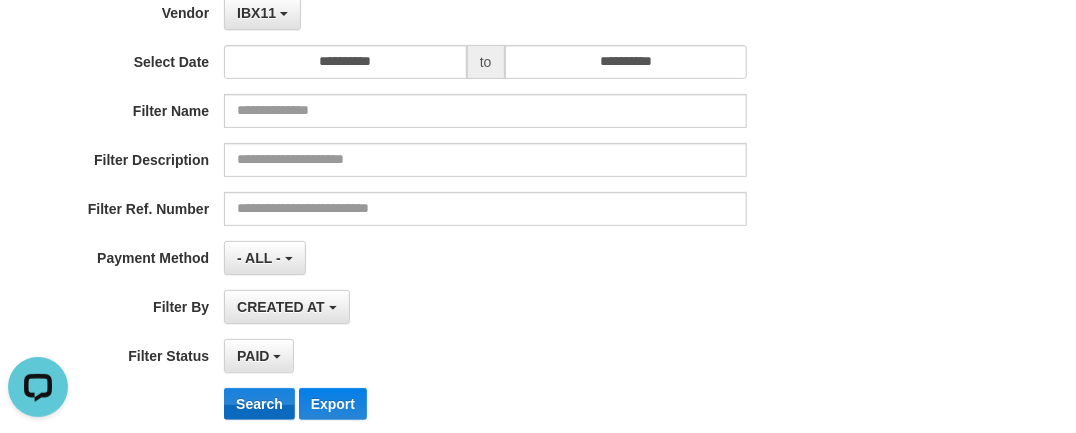 scroll, scrollTop: 363, scrollLeft: 0, axis: vertical 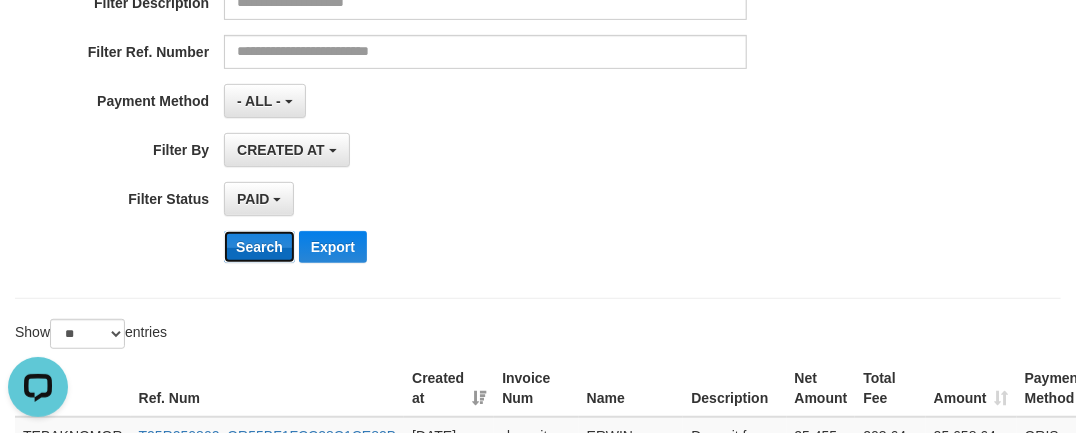 click on "Search" at bounding box center [259, 247] 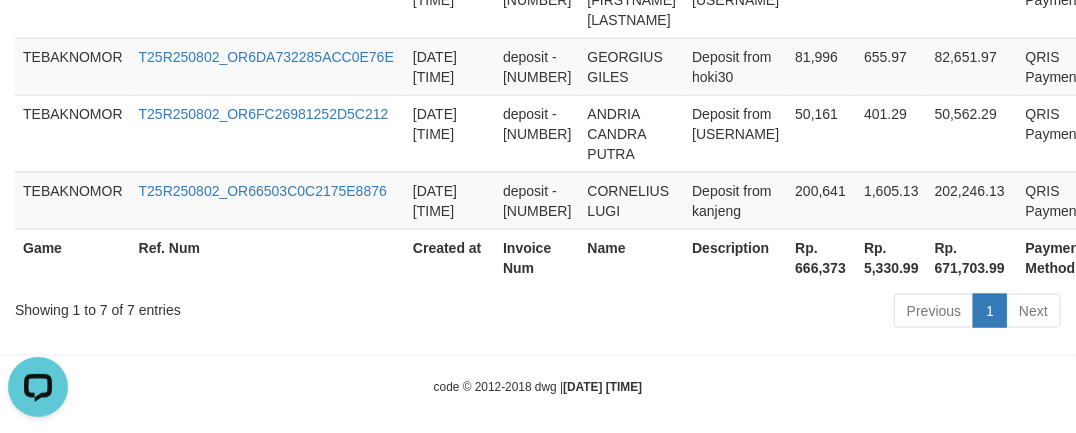 scroll, scrollTop: 1060, scrollLeft: 0, axis: vertical 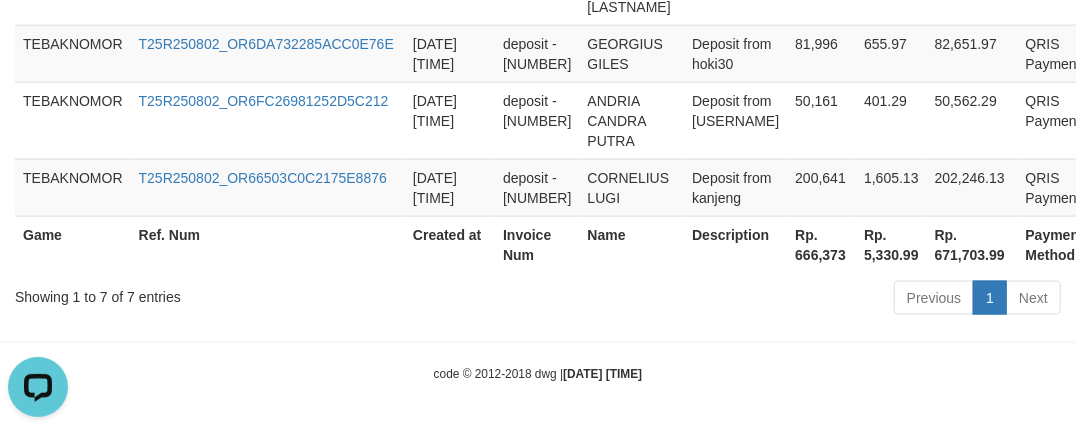 click on "Rp. [PRICE]" at bounding box center (821, 244) 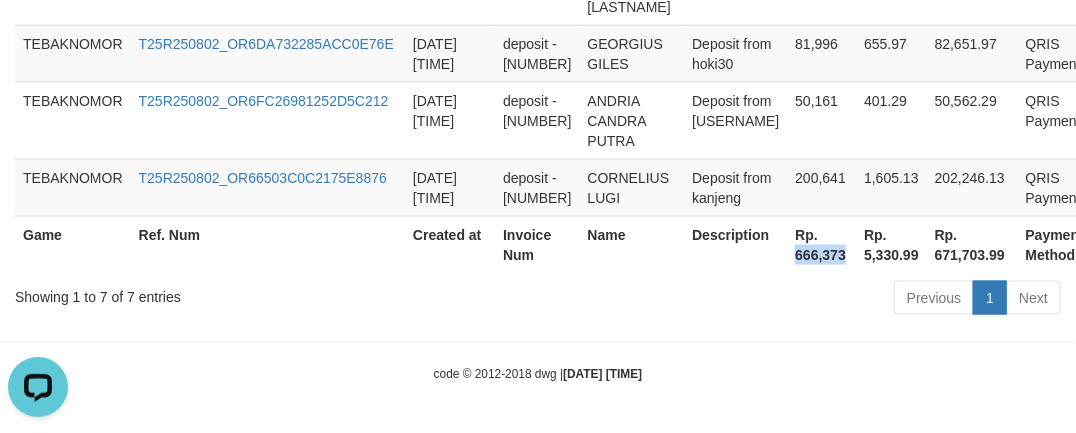 click on "Rp. [PRICE]" at bounding box center (821, 244) 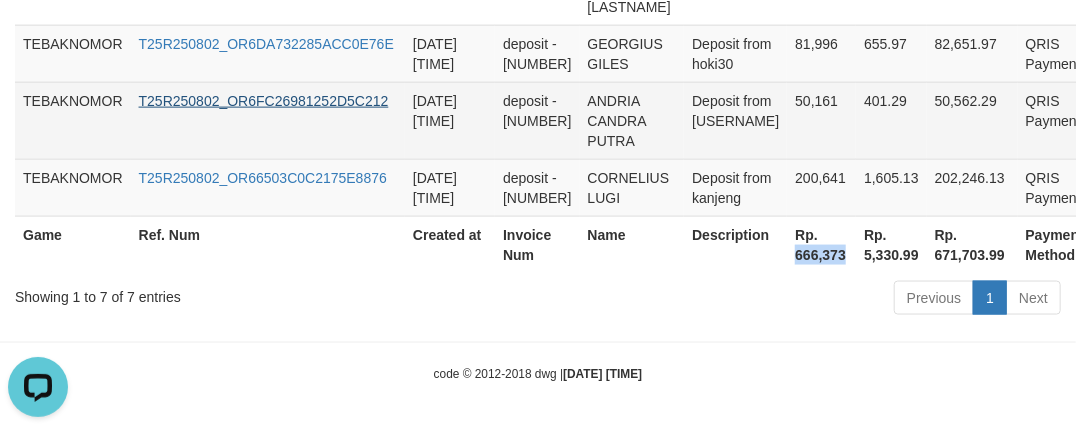 copy on "[PRICE]" 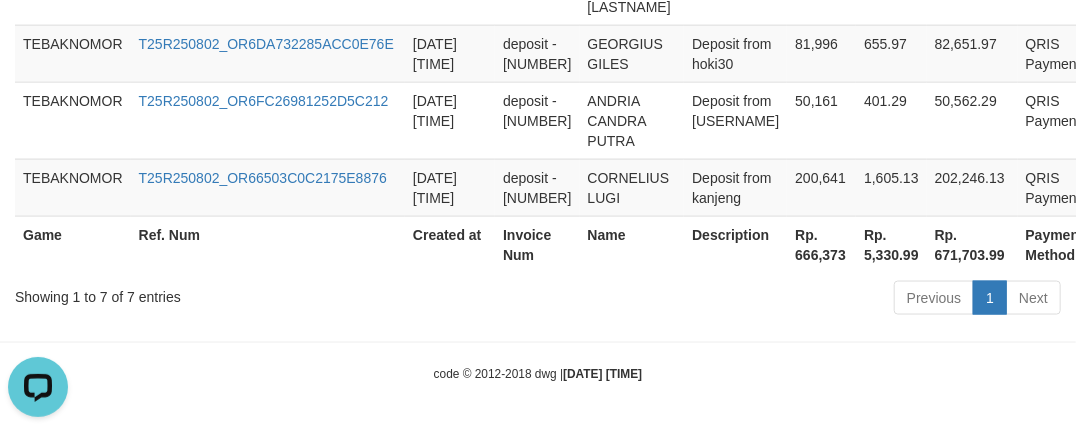 click on "Previous 1 Next" at bounding box center [762, 300] 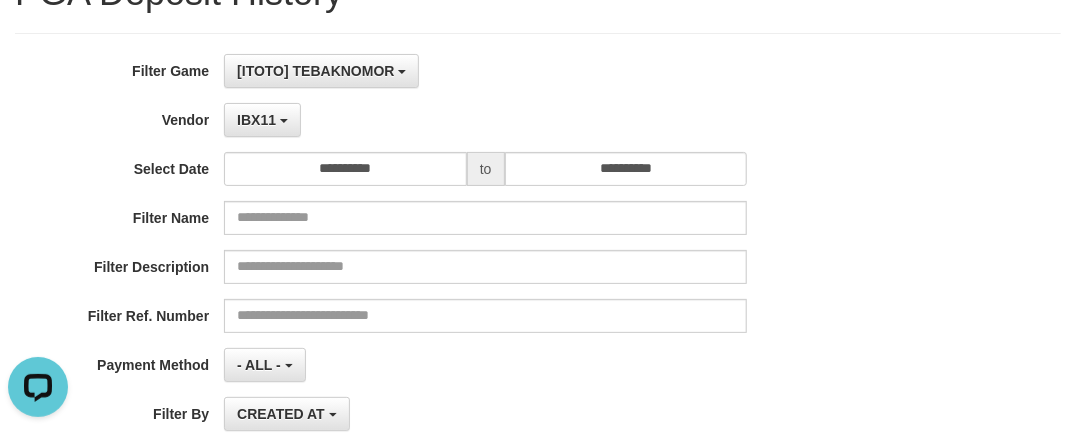 scroll, scrollTop: 0, scrollLeft: 0, axis: both 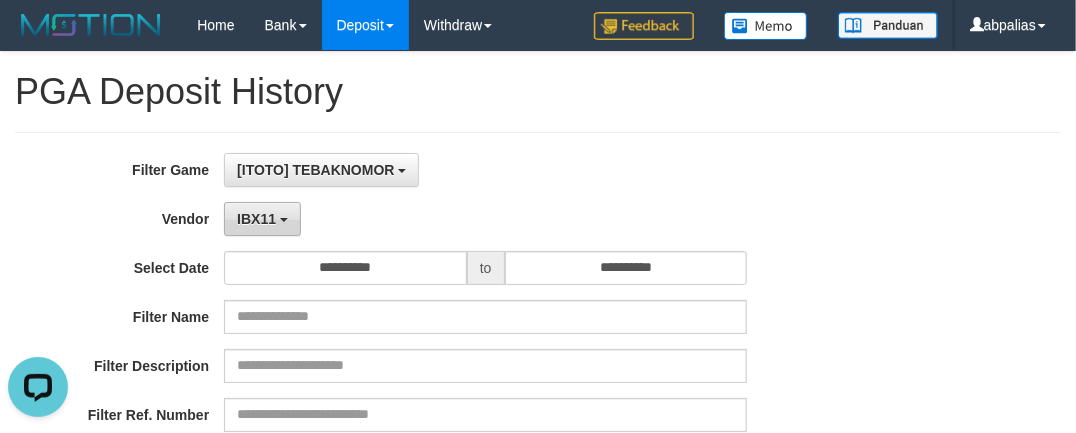 click on "IBX11" at bounding box center (262, 219) 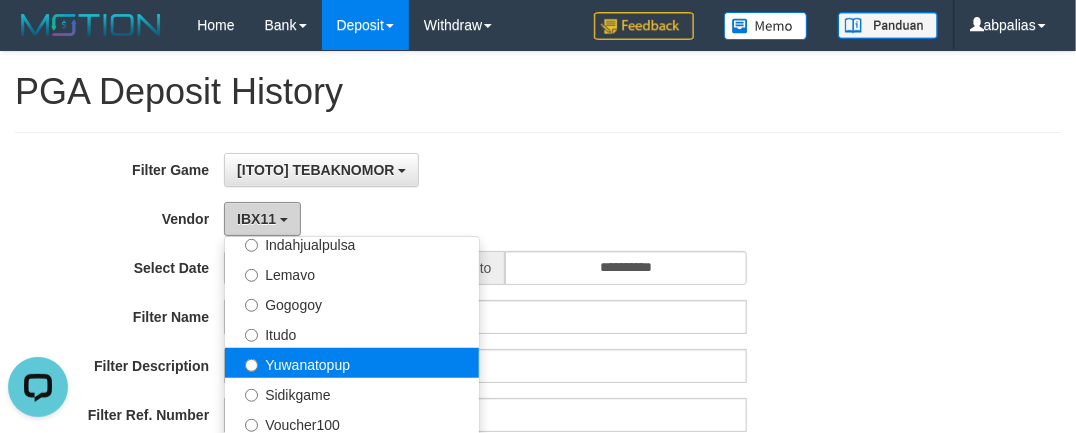 scroll, scrollTop: 655, scrollLeft: 0, axis: vertical 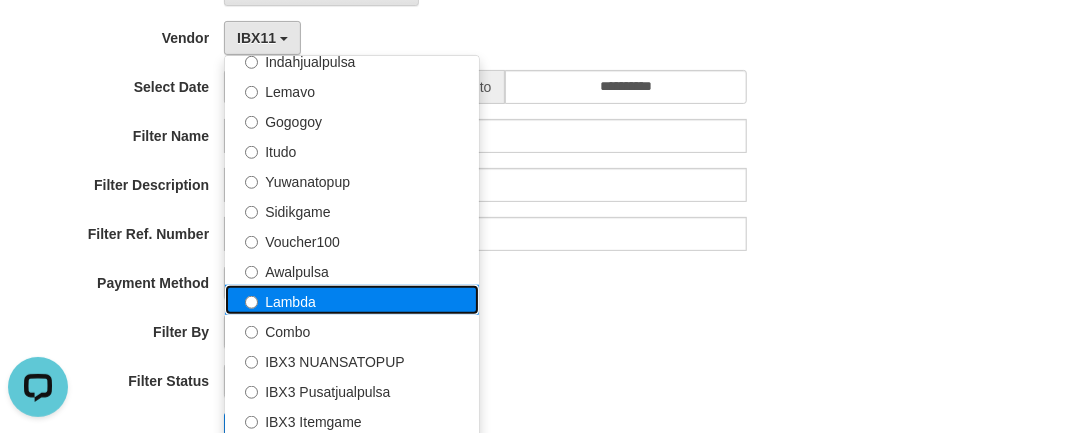 click on "Lambda" at bounding box center [352, 300] 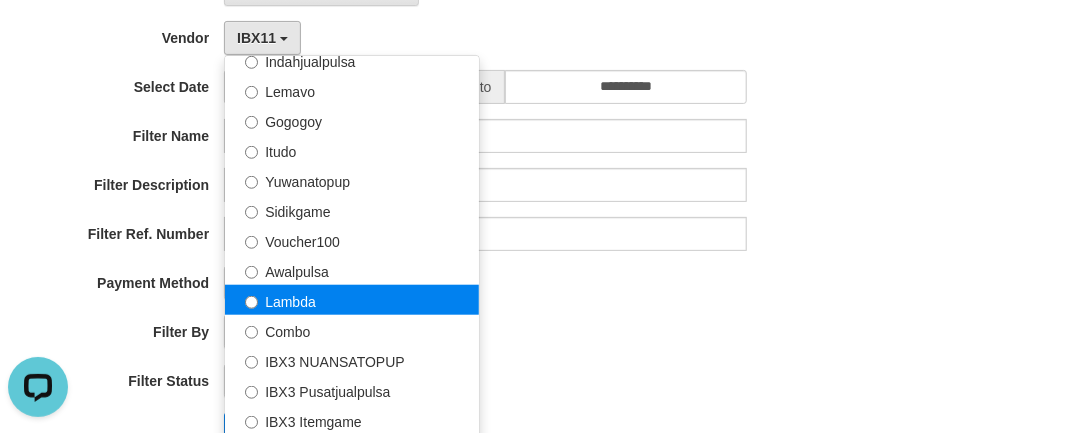 select on "**********" 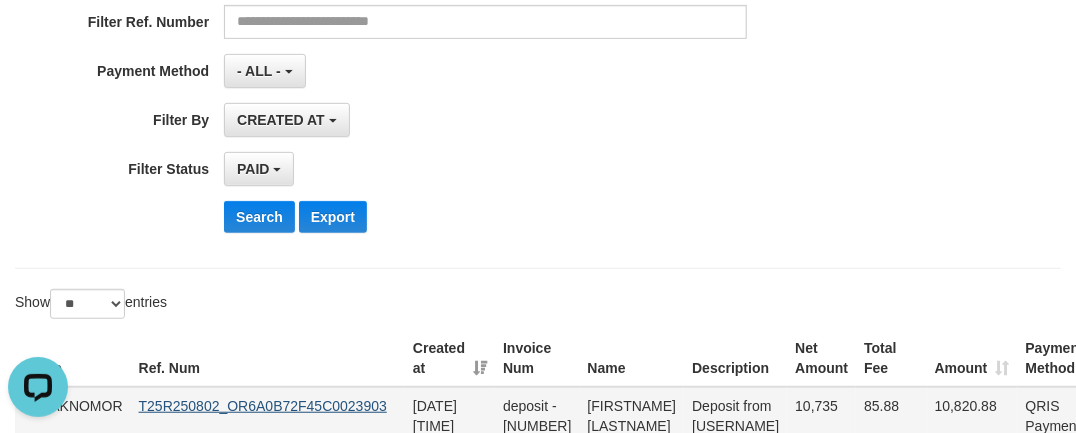 scroll, scrollTop: 545, scrollLeft: 0, axis: vertical 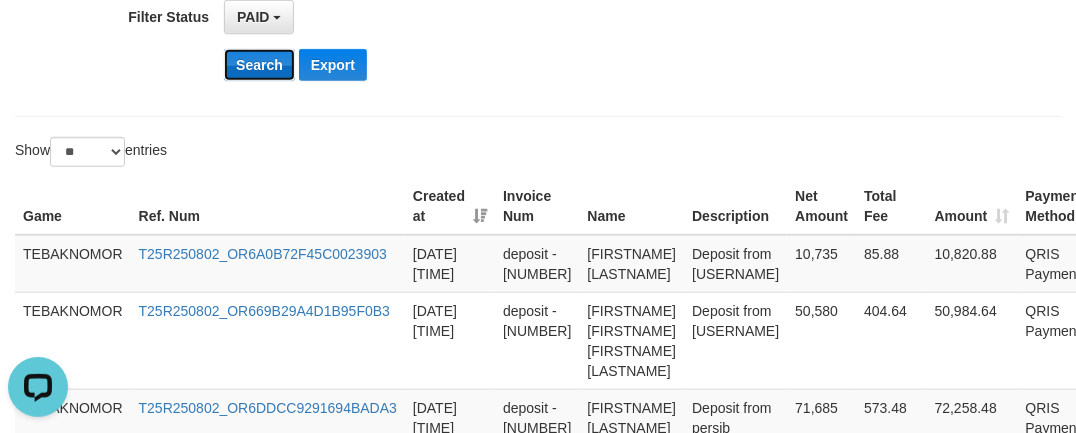 click on "Search" at bounding box center (259, 65) 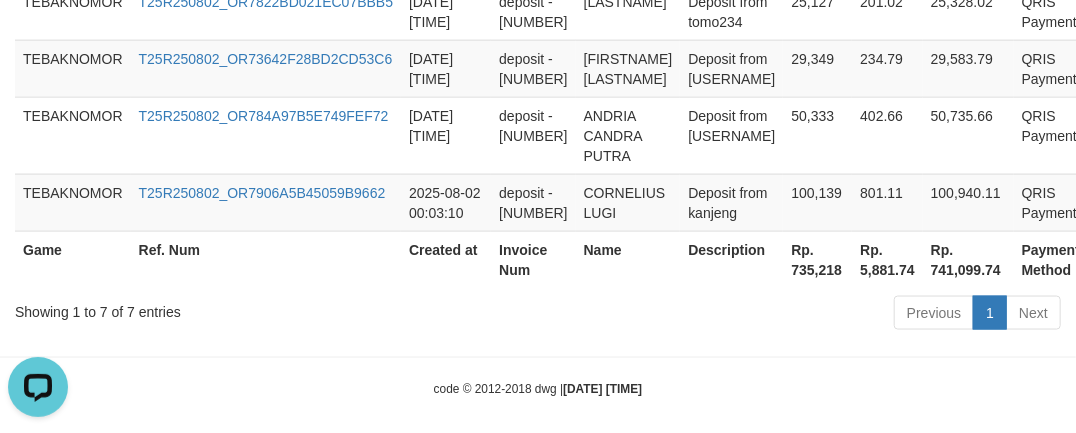 scroll, scrollTop: 1040, scrollLeft: 0, axis: vertical 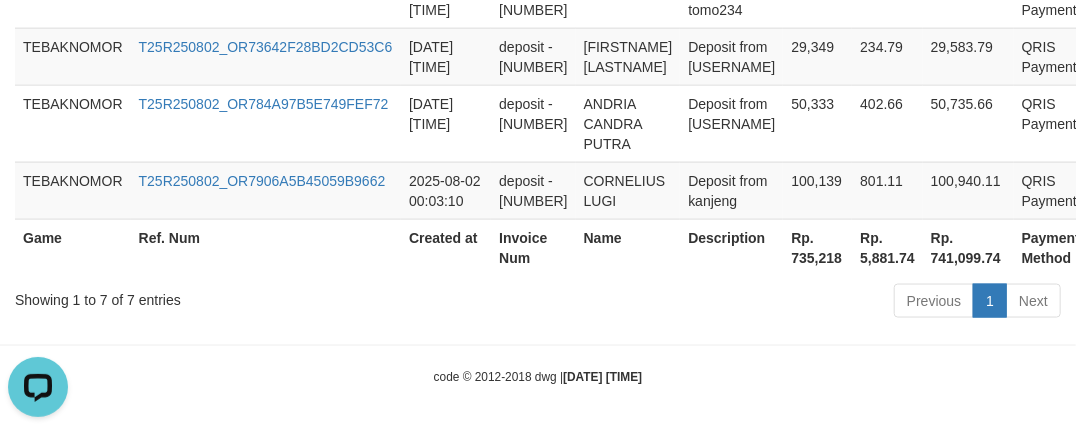 drag, startPoint x: 829, startPoint y: 253, endPoint x: 800, endPoint y: 252, distance: 29.017237 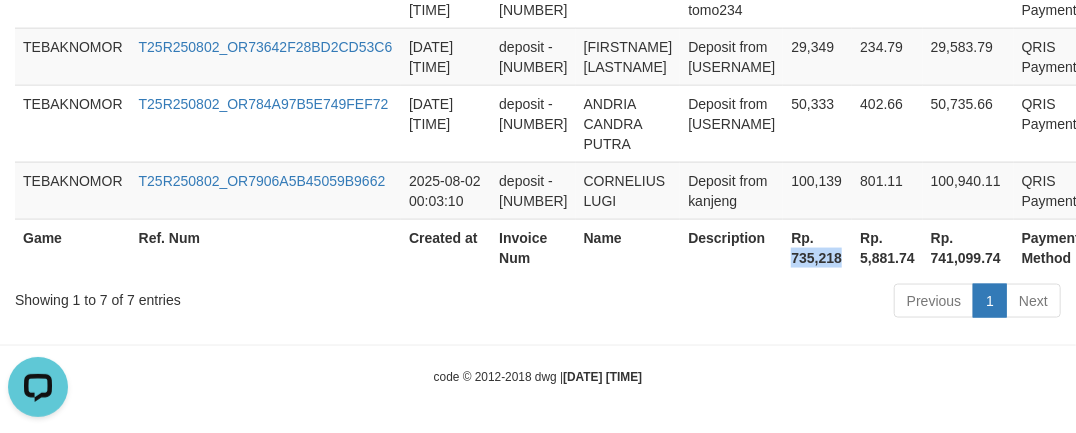 click on "Rp. [PRICE]" at bounding box center [817, 247] 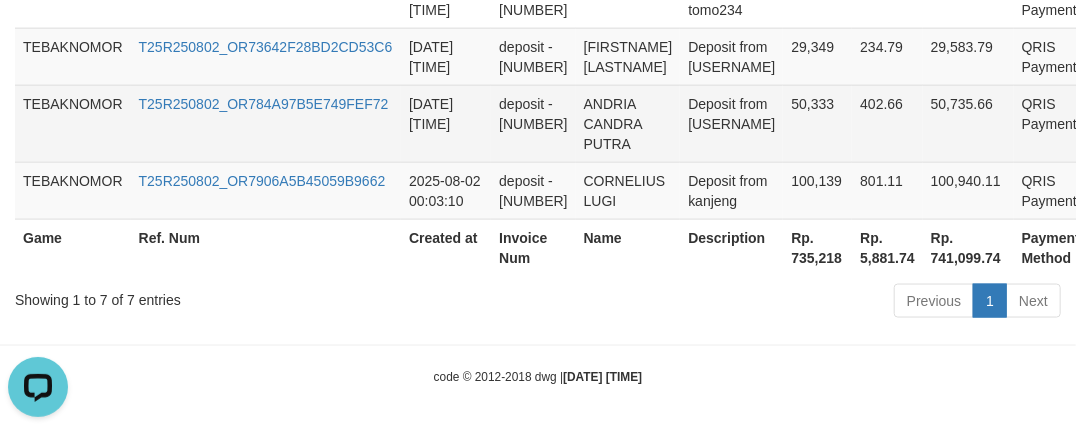 click on "50,735.66" at bounding box center (968, 123) 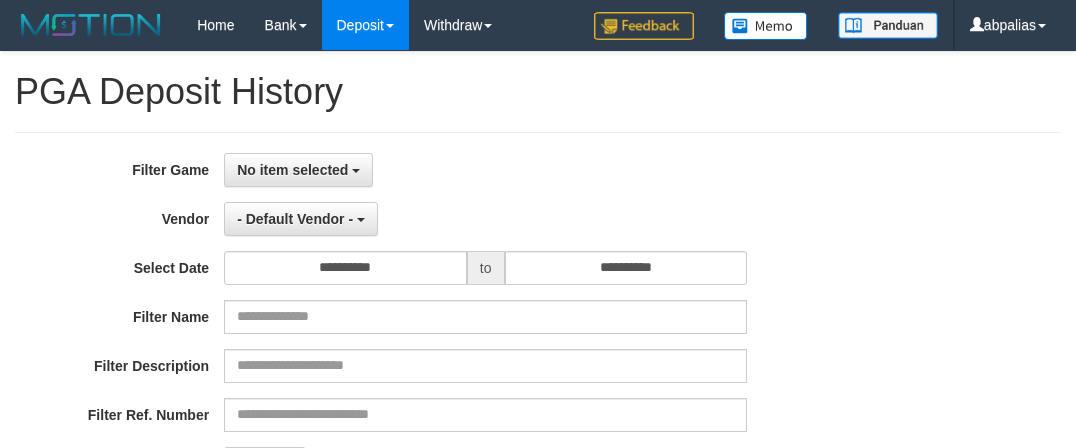 select 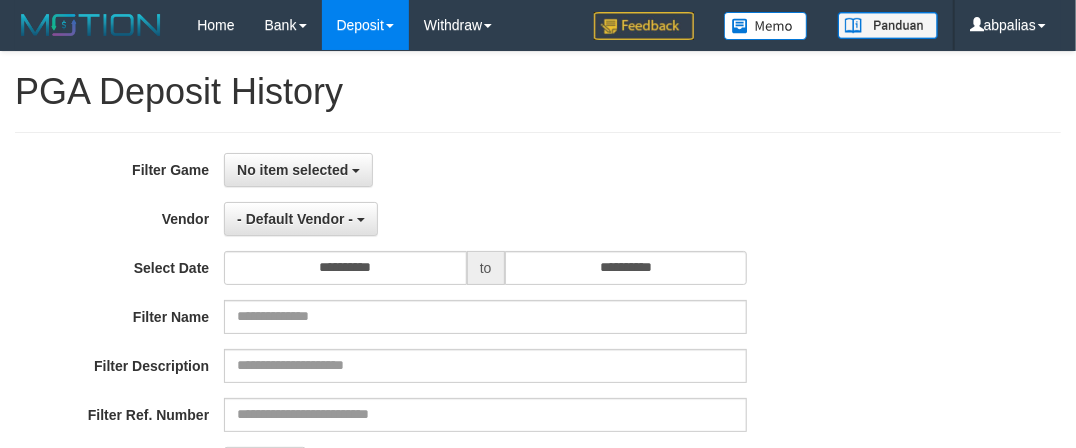 scroll, scrollTop: 471, scrollLeft: 0, axis: vertical 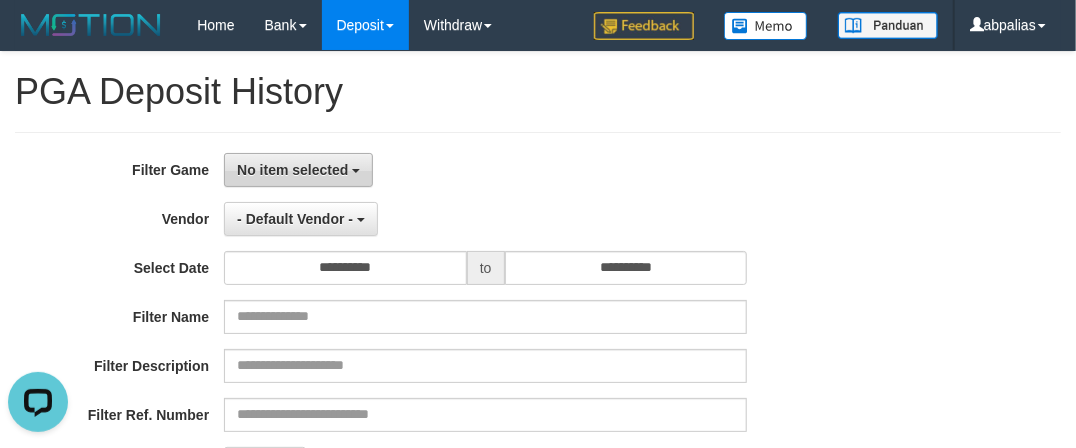 drag, startPoint x: 254, startPoint y: 170, endPoint x: 245, endPoint y: 249, distance: 79.51101 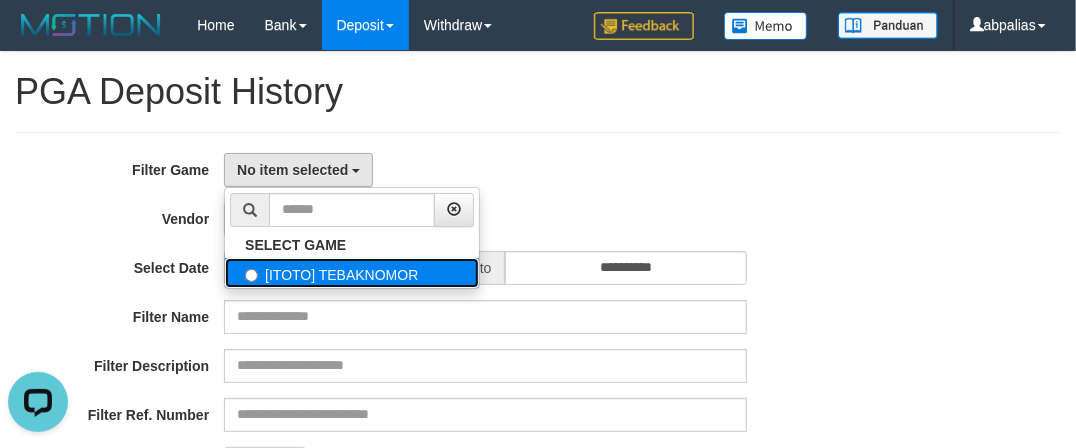 click on "[ITOTO] TEBAKNOMOR" at bounding box center (352, 273) 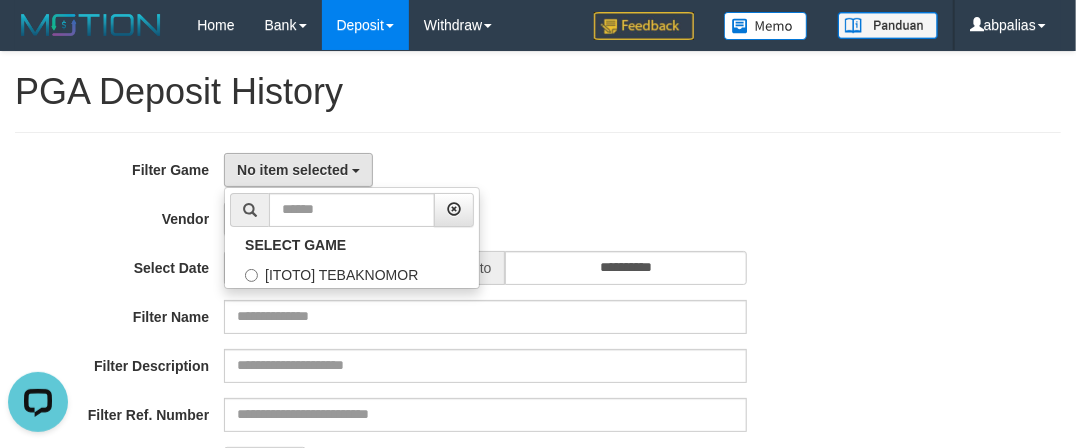 select on "***" 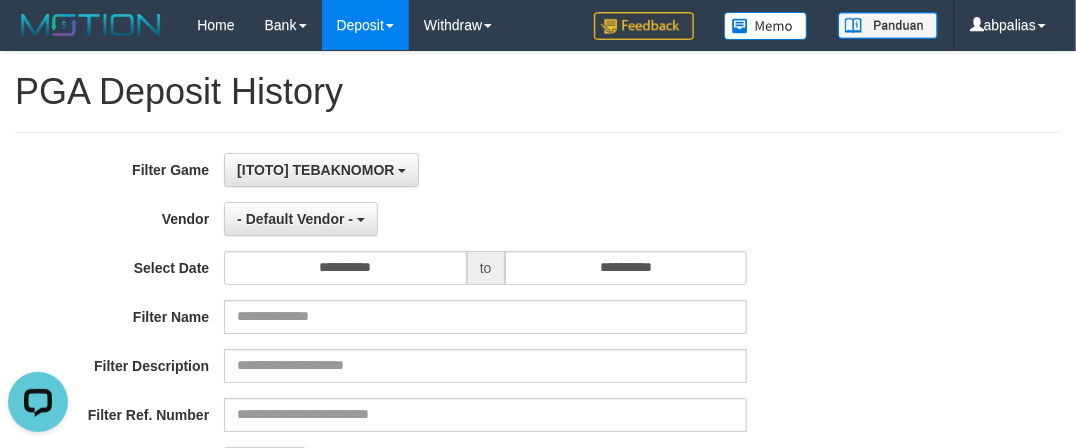 scroll, scrollTop: 18, scrollLeft: 0, axis: vertical 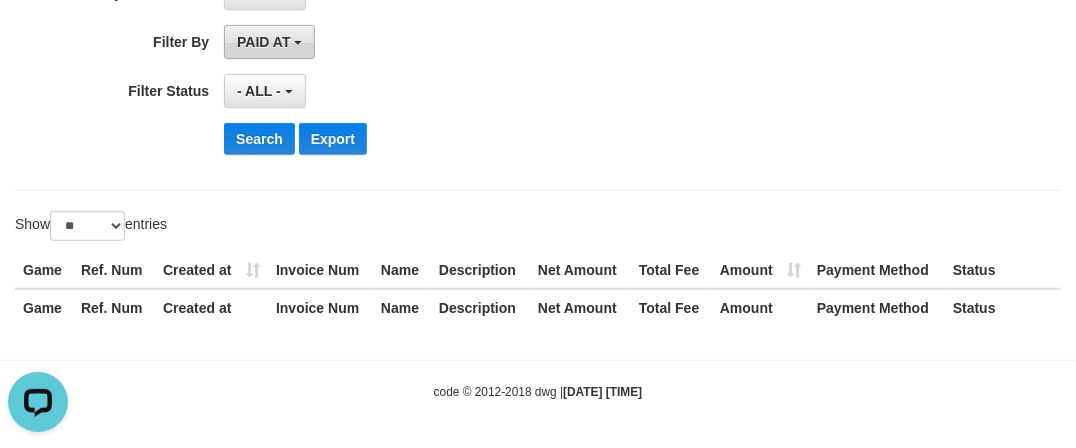 click on "PAID AT" at bounding box center [263, 42] 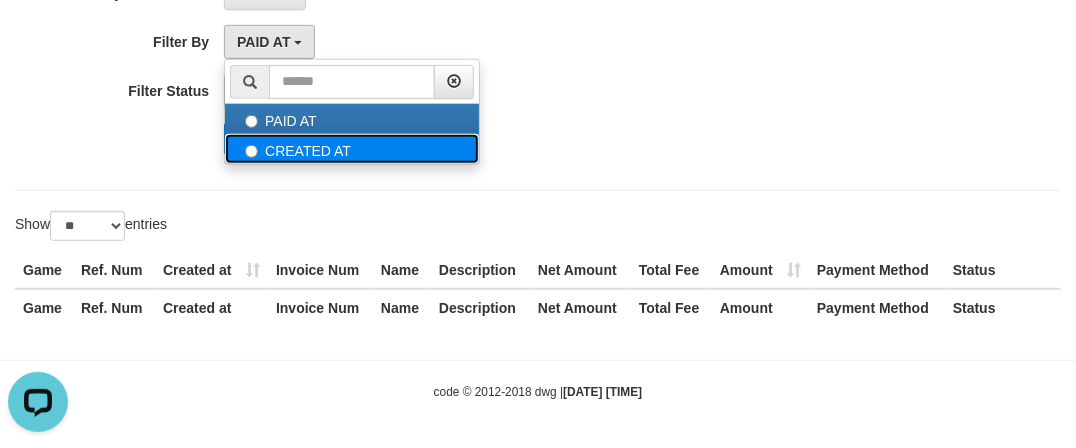 click on "CREATED AT" at bounding box center (352, 149) 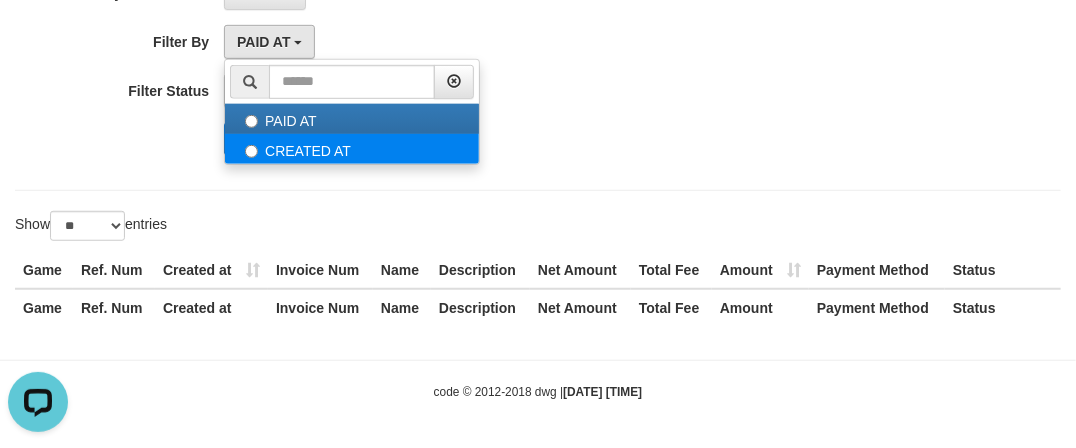select on "*" 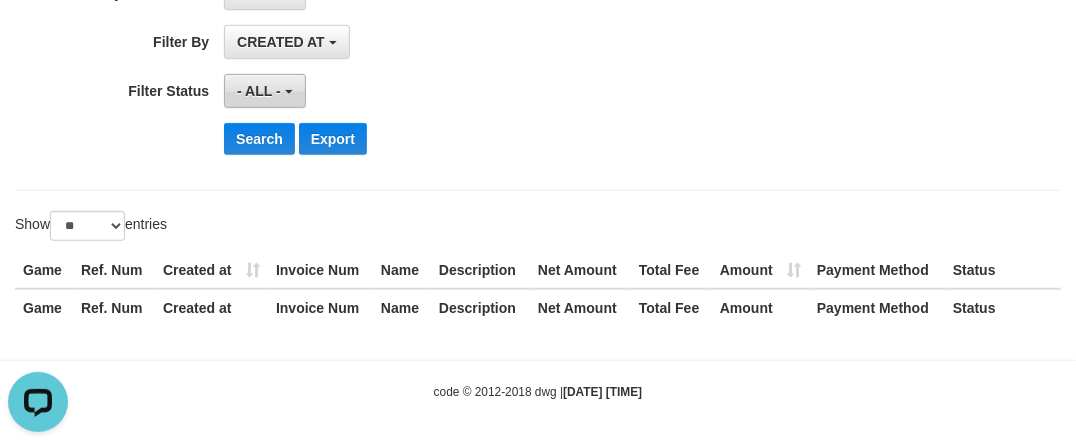 click on "- ALL -" at bounding box center (259, 91) 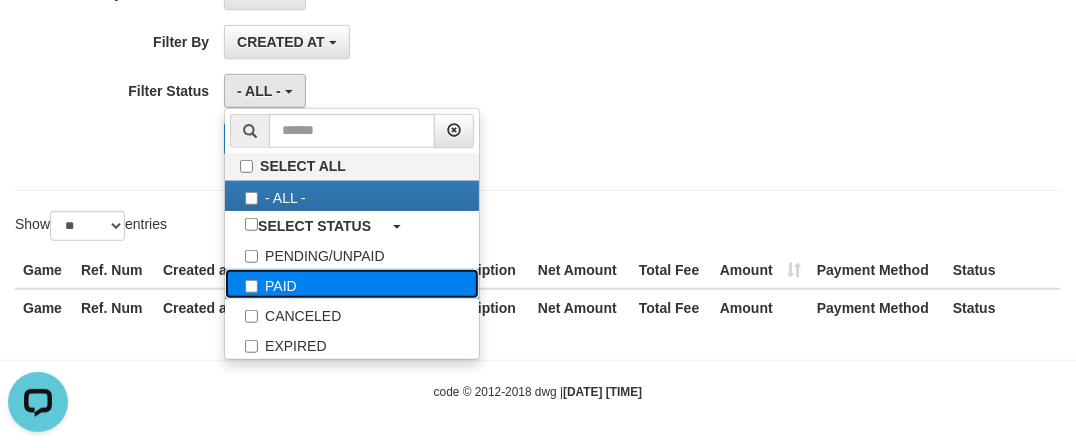 click on "PAID" at bounding box center (352, 284) 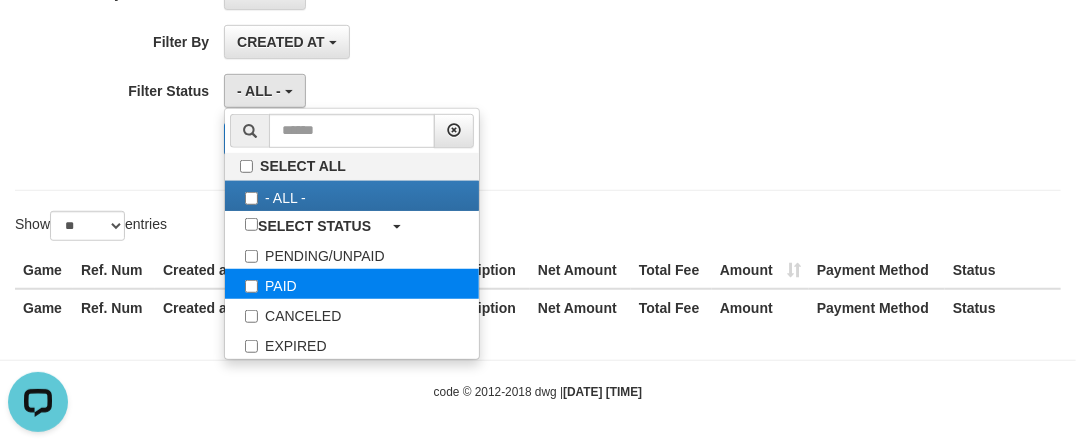 select on "*" 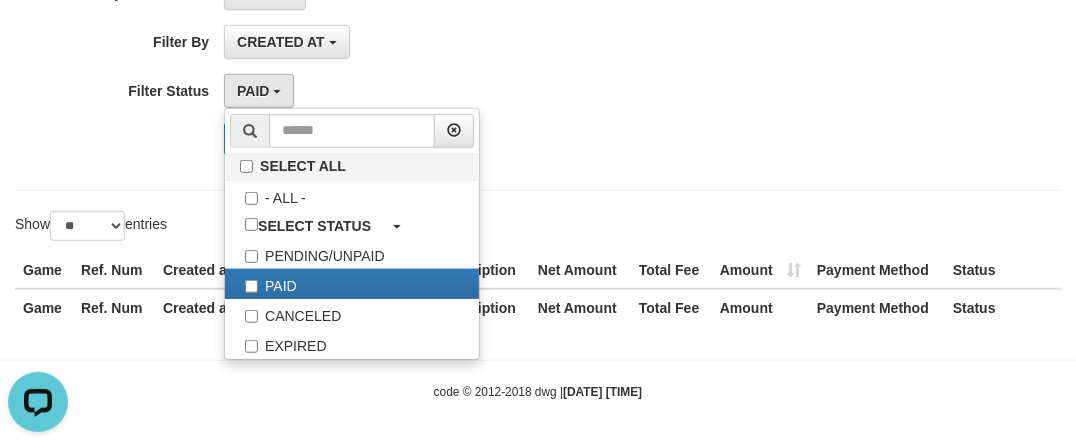drag, startPoint x: 432, startPoint y: 58, endPoint x: 388, endPoint y: 76, distance: 47.539455 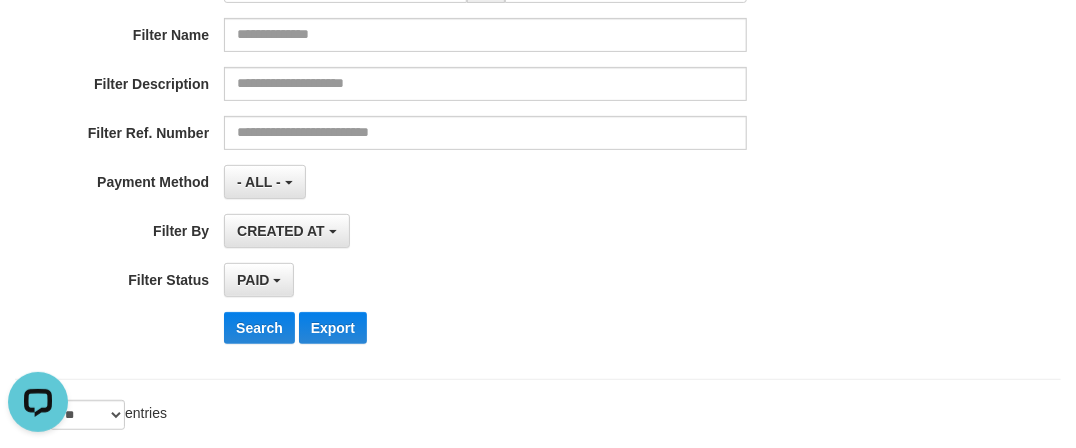 scroll, scrollTop: 290, scrollLeft: 0, axis: vertical 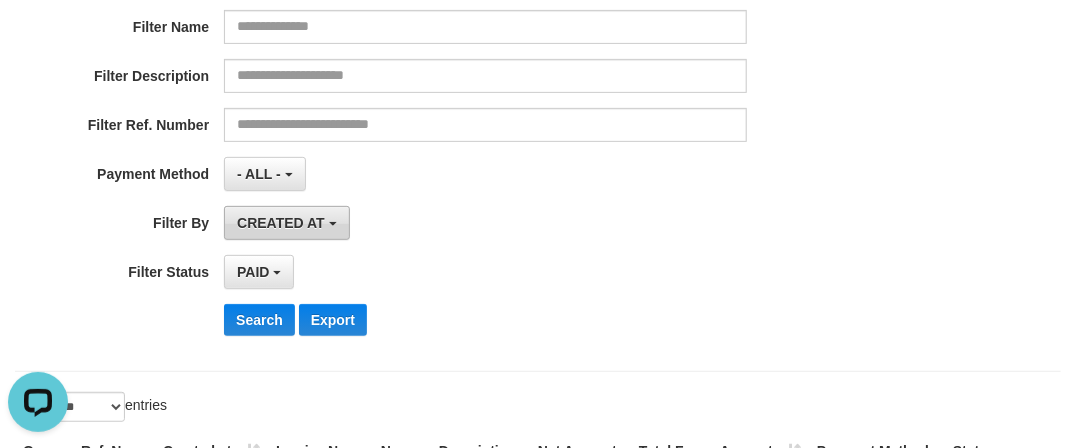 click on "CREATED AT" at bounding box center (281, 223) 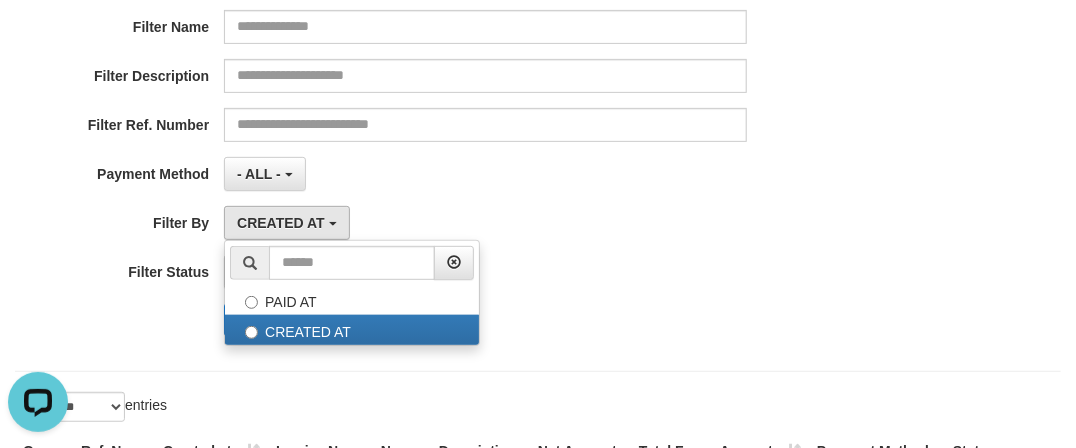 click on "CREATED AT
PAID AT
CREATED AT" at bounding box center [485, 223] 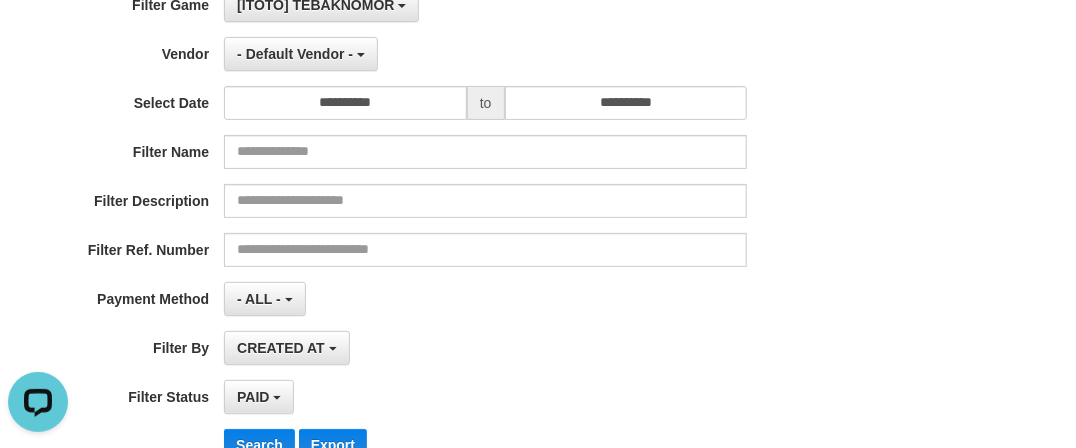 scroll, scrollTop: 0, scrollLeft: 0, axis: both 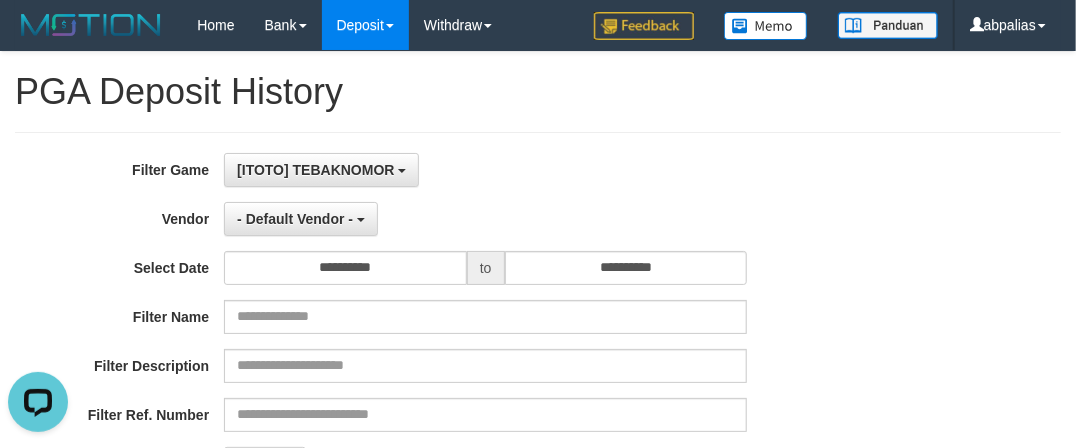 click on "**********" at bounding box center (538, 397) 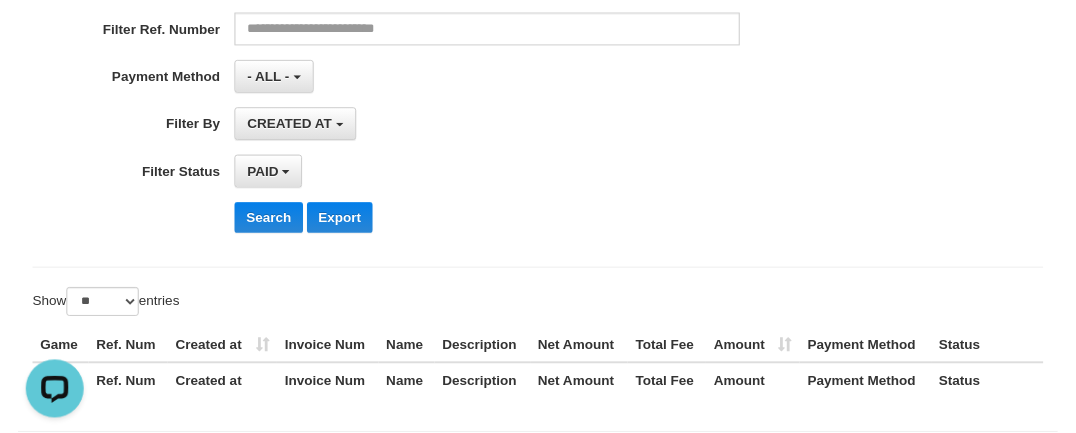 scroll, scrollTop: 454, scrollLeft: 0, axis: vertical 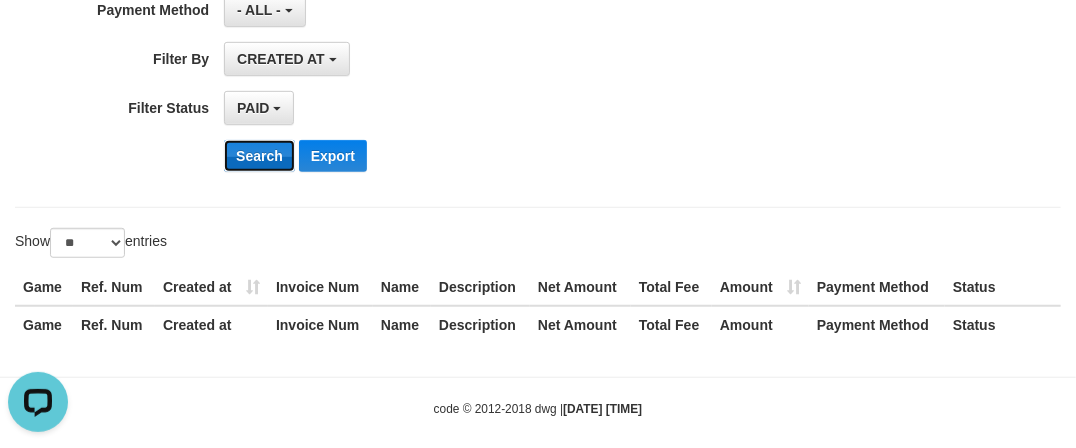 click on "Search" at bounding box center (259, 156) 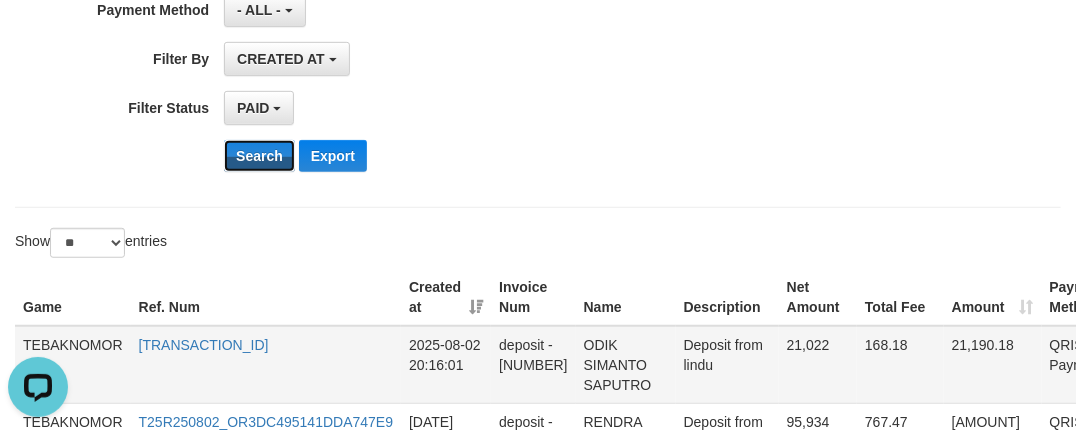 scroll, scrollTop: 1060, scrollLeft: 0, axis: vertical 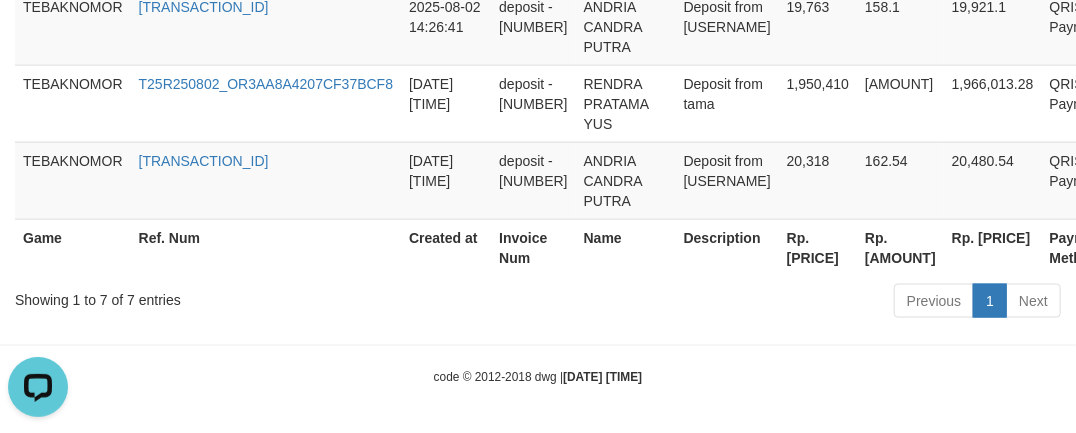 click on "Rp. [PRICE]" at bounding box center [818, 247] 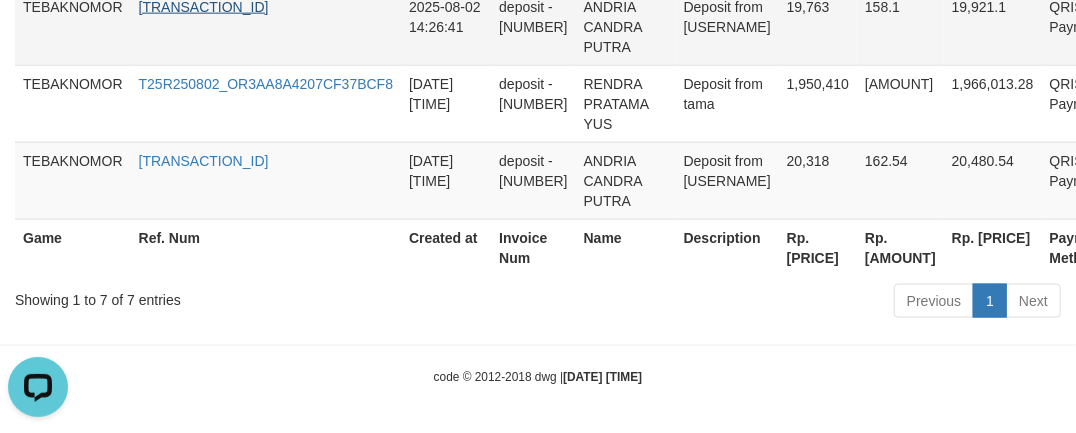 copy on "2,408,140" 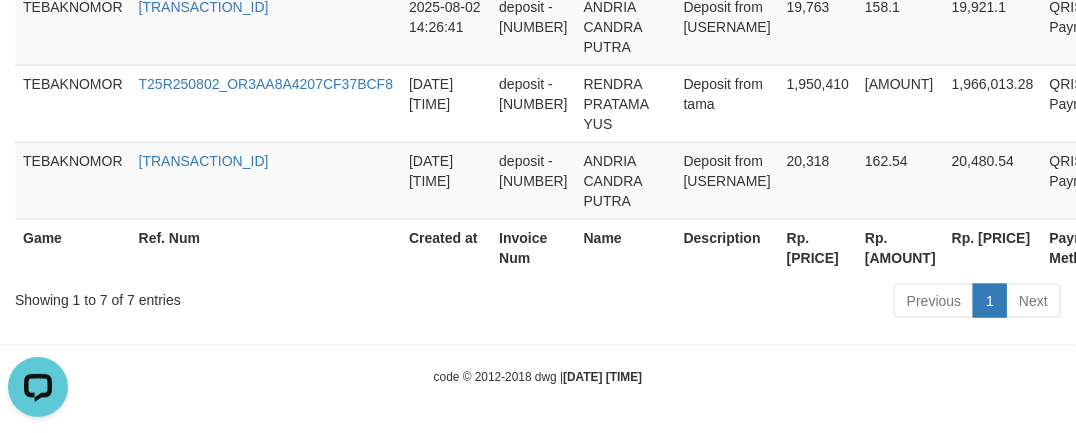 click on "Previous 1 Next" at bounding box center (762, 303) 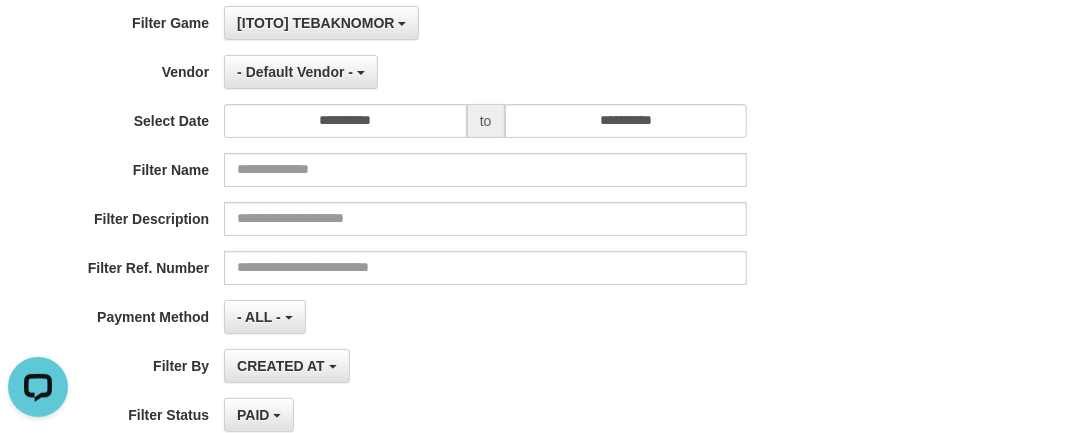 scroll, scrollTop: 0, scrollLeft: 0, axis: both 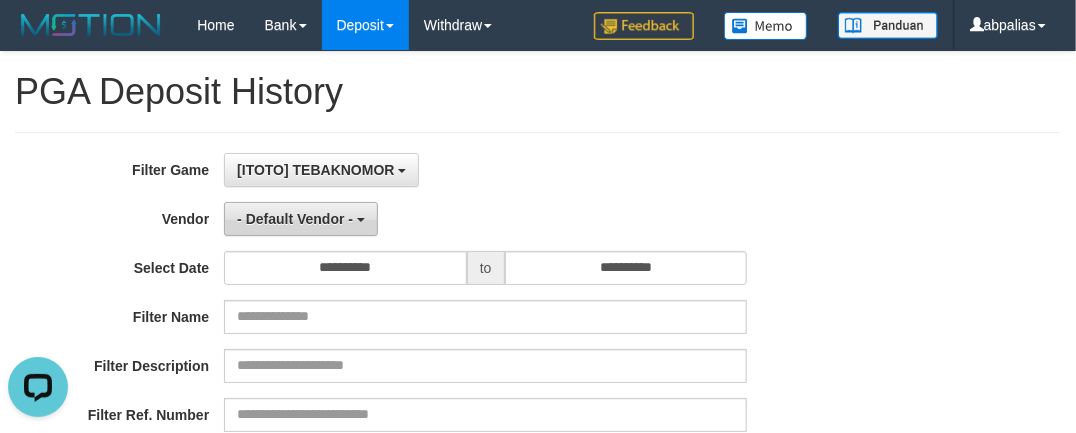 click on "- Default Vendor -" at bounding box center (295, 219) 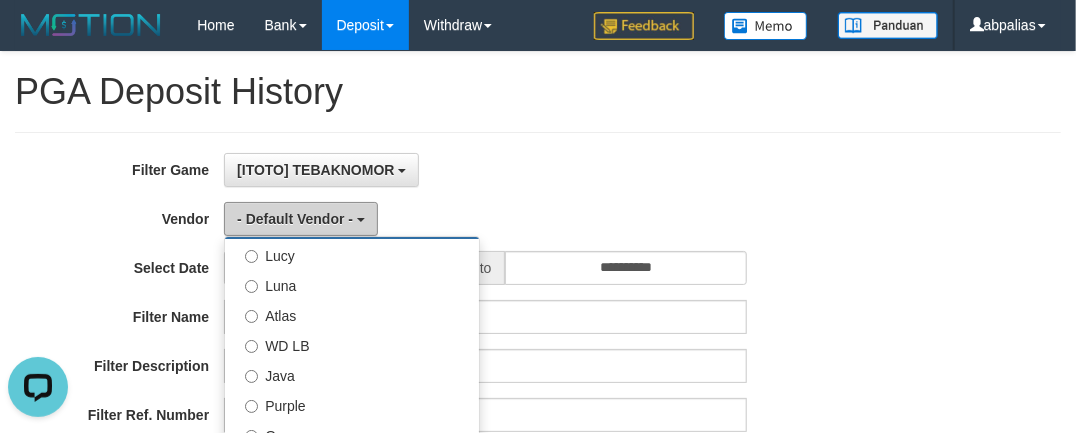 scroll, scrollTop: 181, scrollLeft: 0, axis: vertical 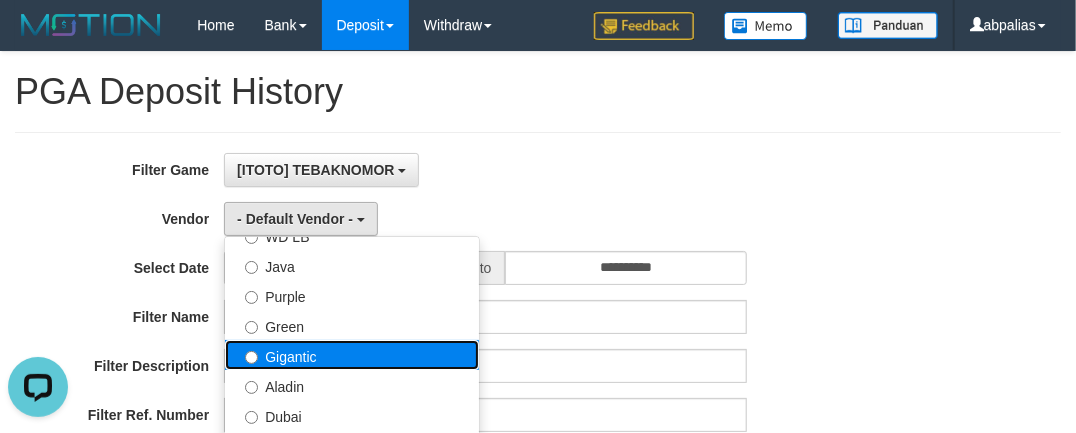 click on "Gigantic" at bounding box center (352, 355) 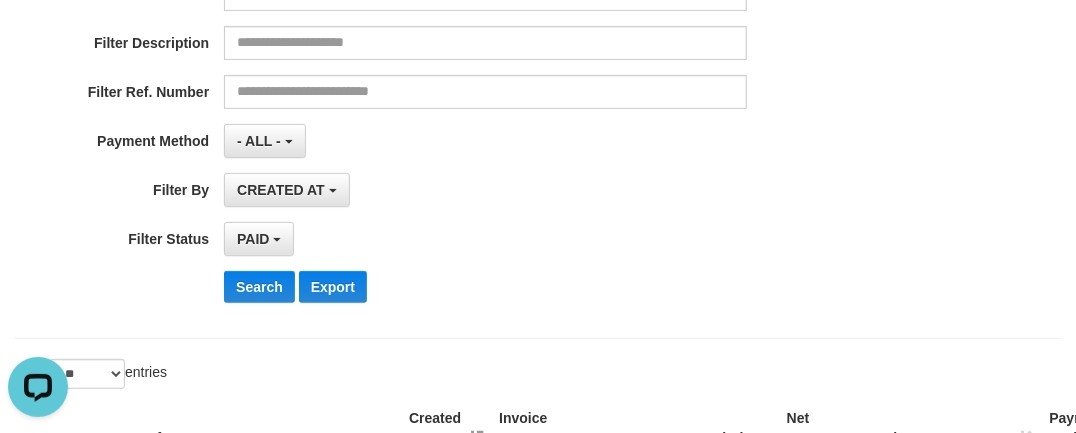 scroll, scrollTop: 454, scrollLeft: 0, axis: vertical 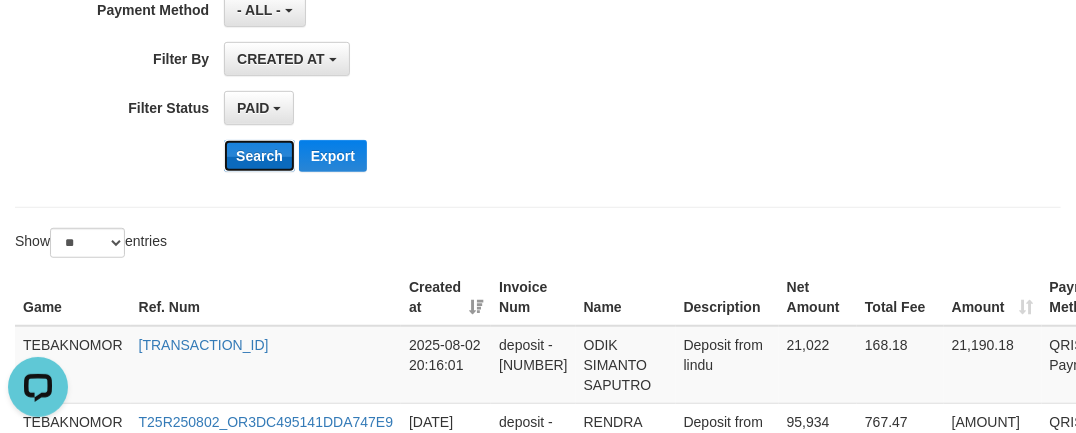 click on "Search" at bounding box center [259, 156] 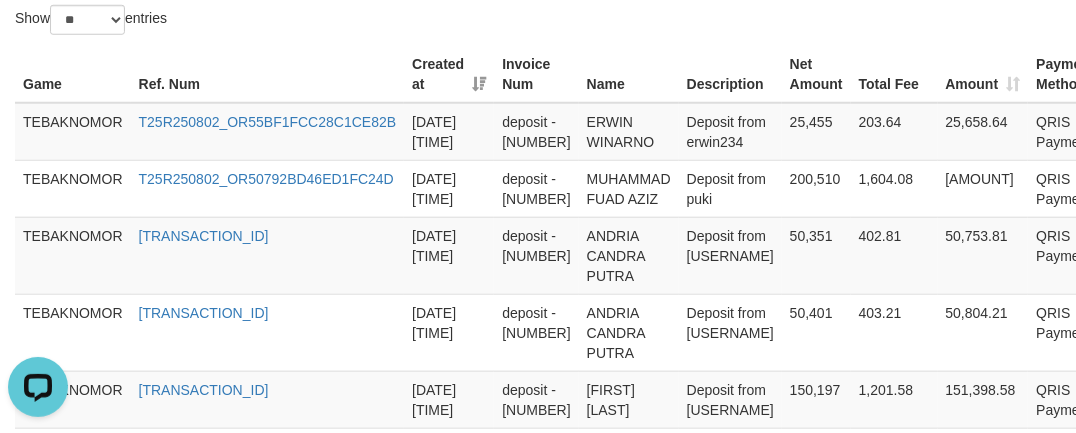 scroll, scrollTop: 927, scrollLeft: 0, axis: vertical 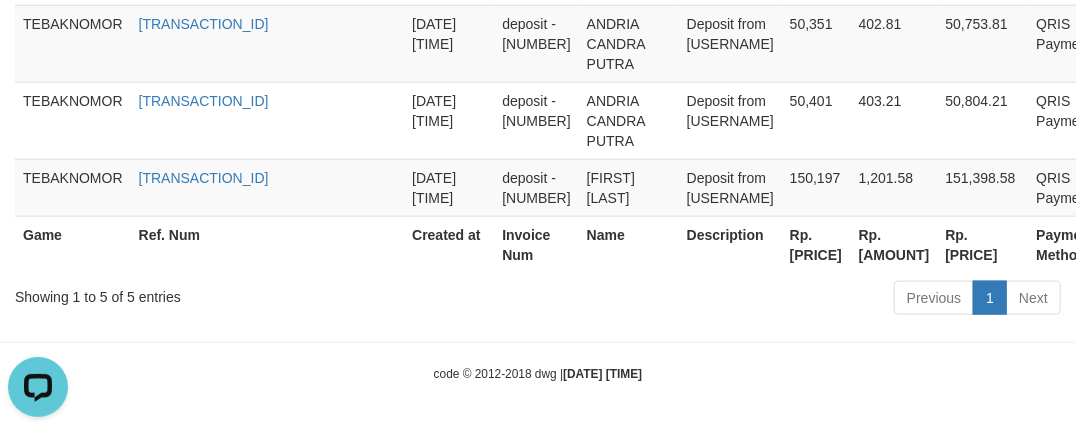 click on "Rp. [PRICE]" at bounding box center [816, 244] 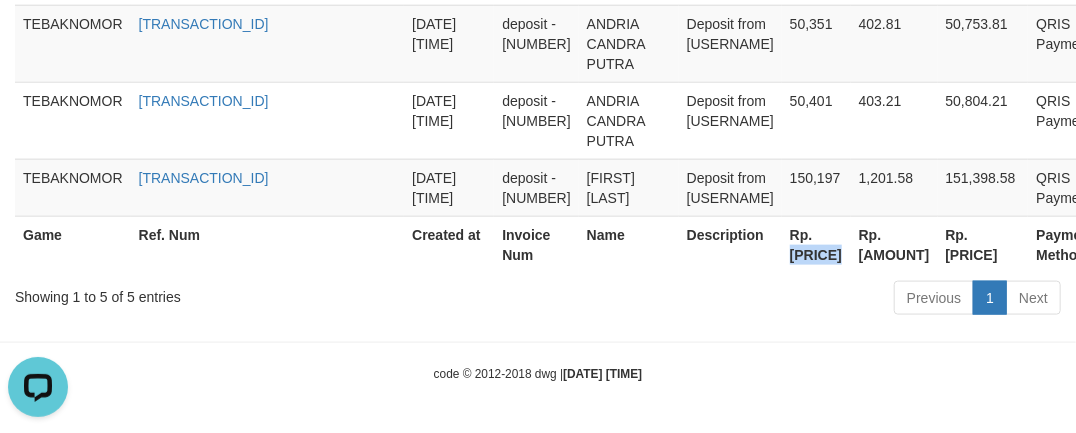 click on "Rp. [PRICE]" at bounding box center [816, 244] 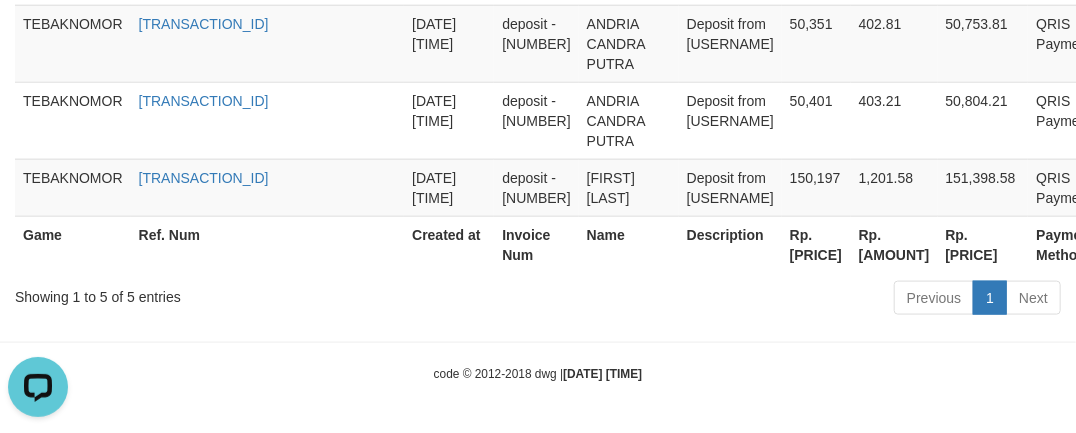 click on "Rp. [PRICE]" at bounding box center (816, 244) 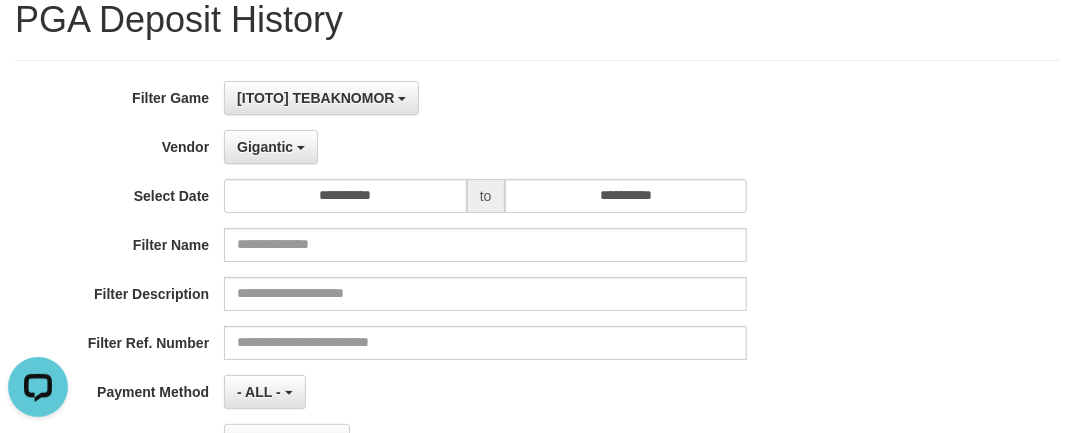 scroll, scrollTop: 0, scrollLeft: 0, axis: both 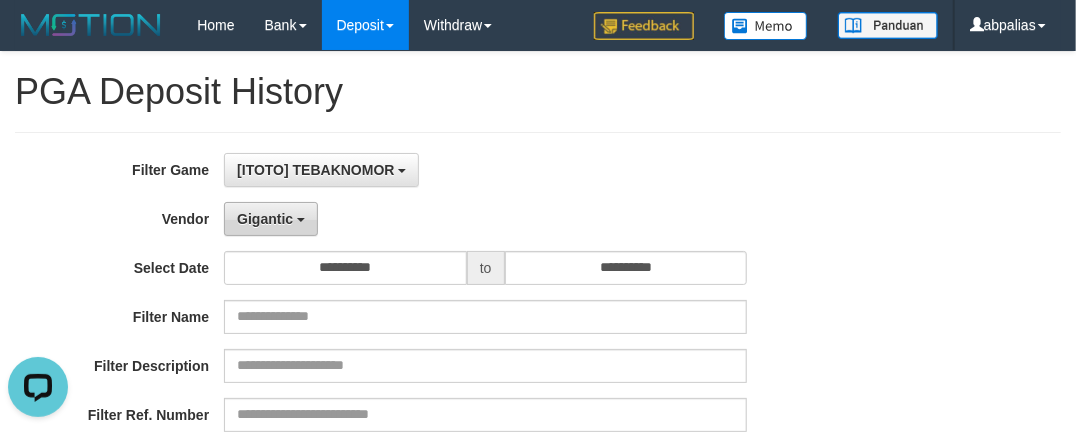click on "Gigantic" at bounding box center (271, 219) 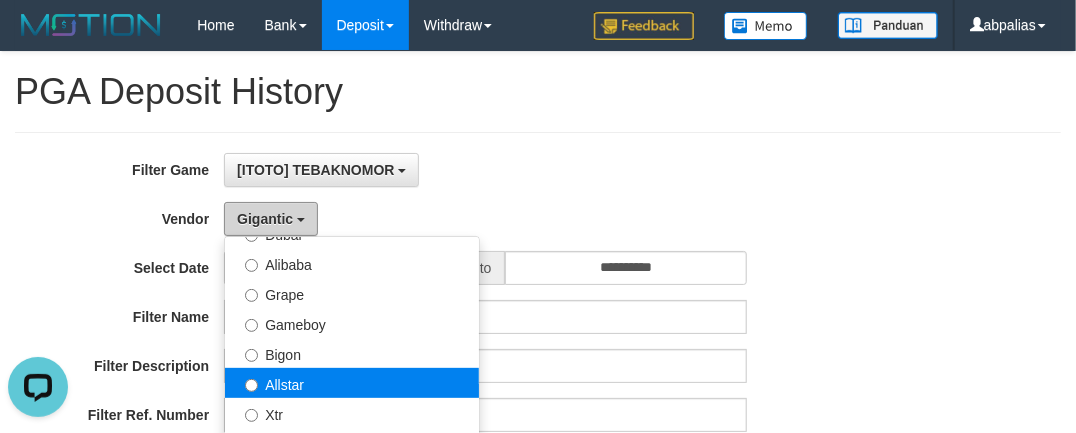scroll, scrollTop: 454, scrollLeft: 0, axis: vertical 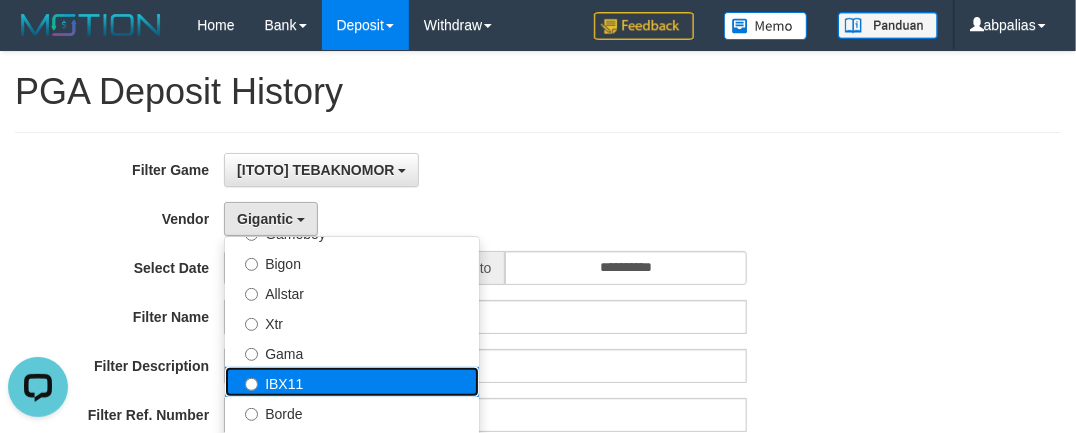 click on "IBX11" at bounding box center [352, 382] 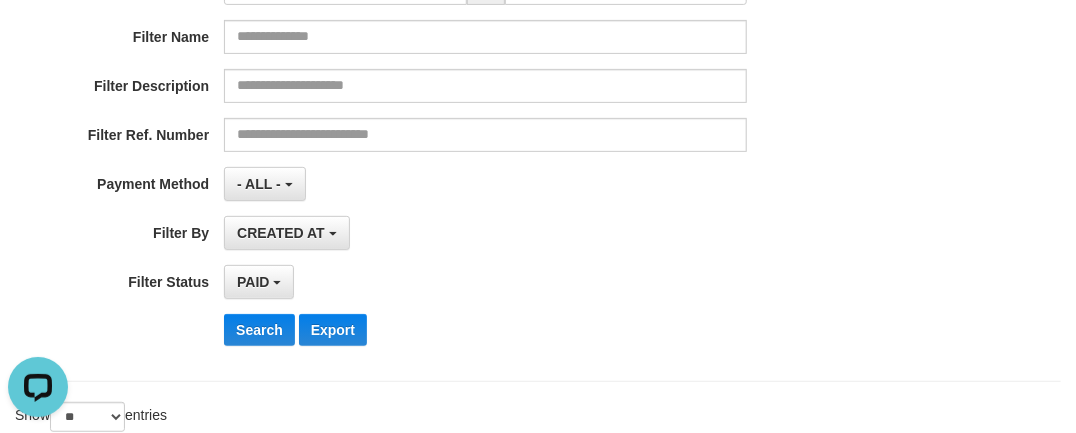 scroll, scrollTop: 454, scrollLeft: 0, axis: vertical 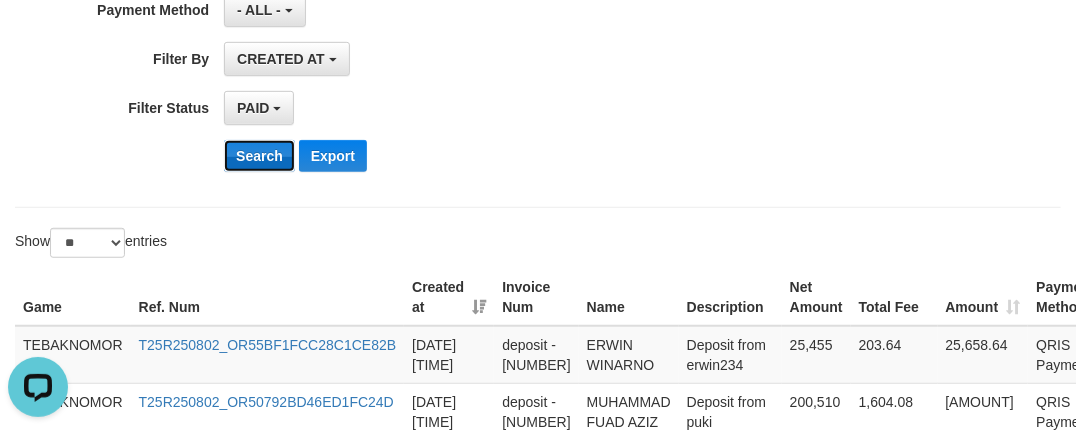 click on "Search" at bounding box center [259, 156] 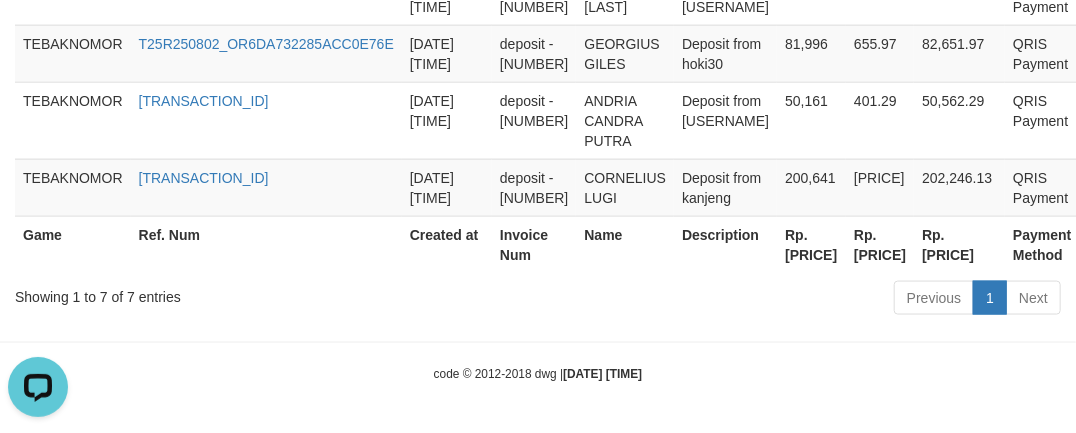 scroll, scrollTop: 1060, scrollLeft: 0, axis: vertical 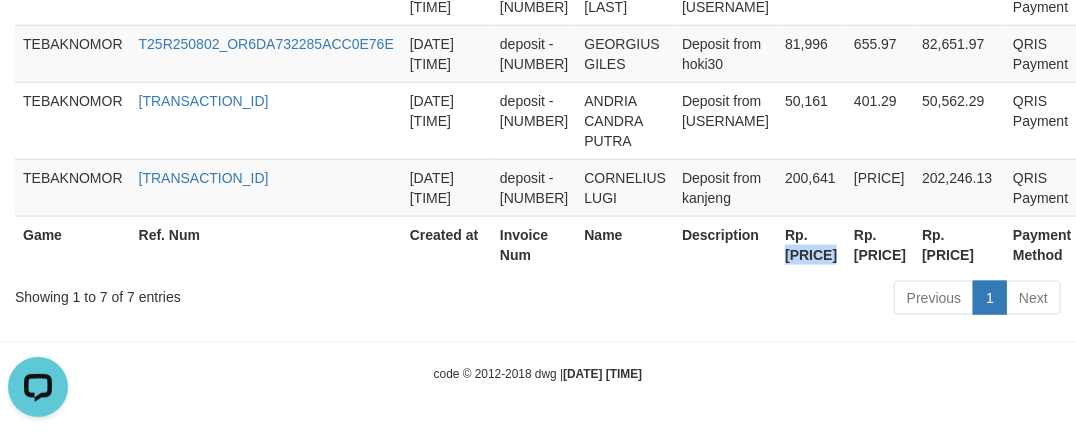 click on "Rp. [PRICE]" at bounding box center (811, 244) 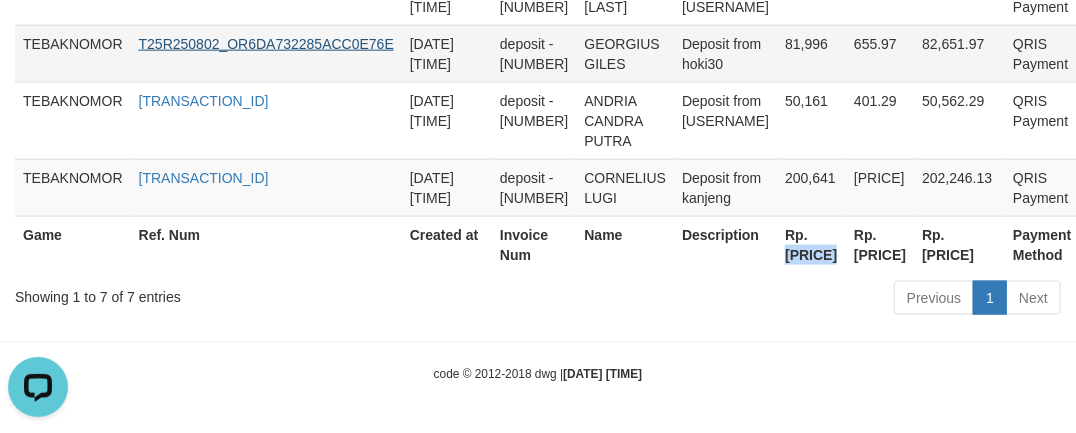copy on "[PRICE]" 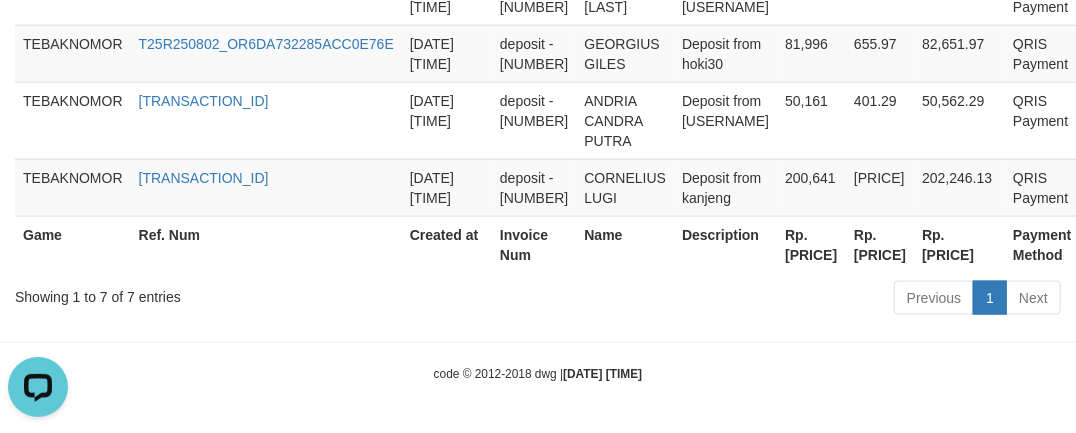 click on "Previous 1 Next" at bounding box center [762, 300] 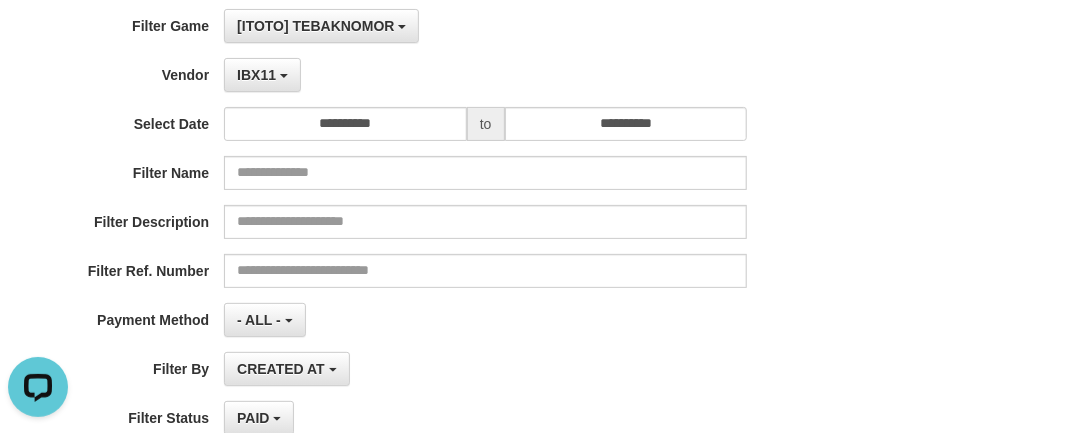 scroll, scrollTop: 0, scrollLeft: 0, axis: both 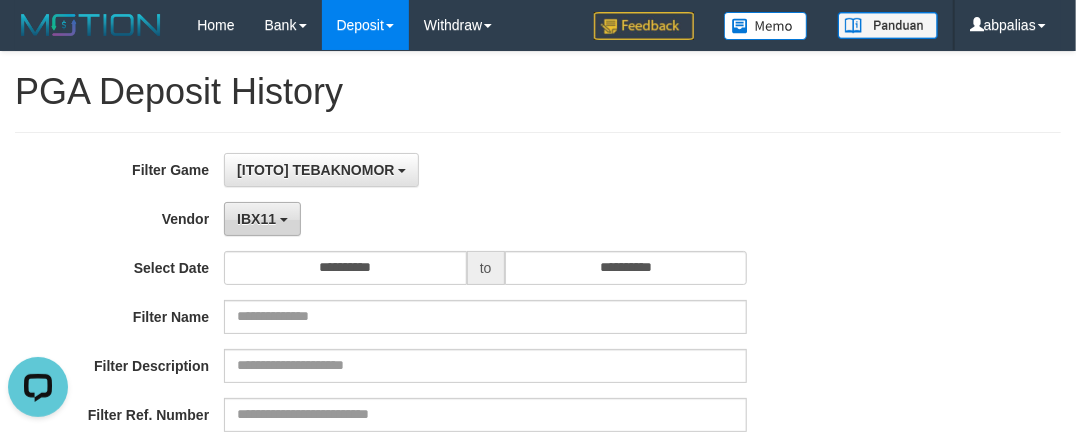 click on "IBX11" at bounding box center (262, 219) 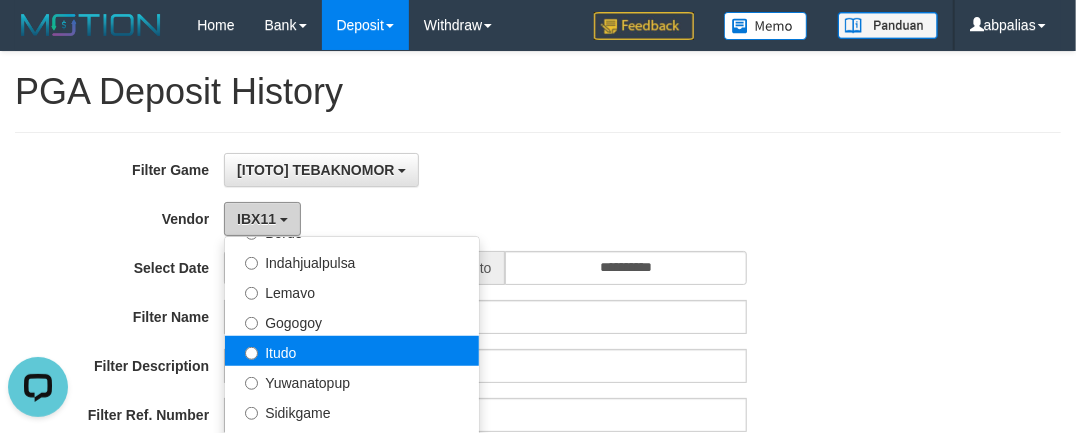 scroll, scrollTop: 655, scrollLeft: 0, axis: vertical 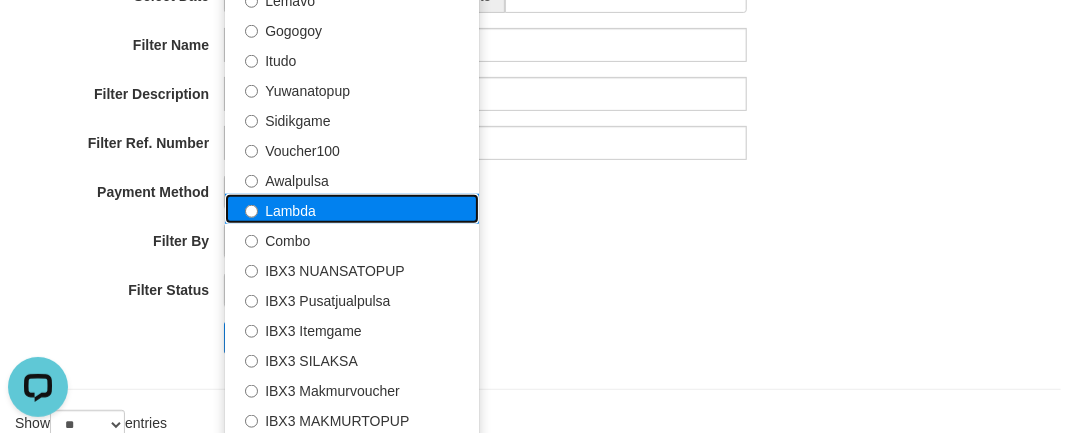 click on "Lambda" at bounding box center (352, 209) 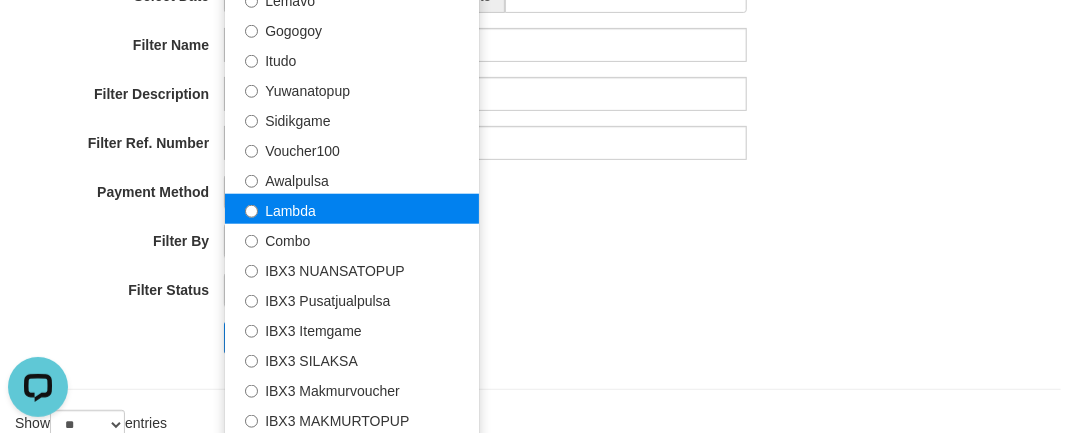 select on "**********" 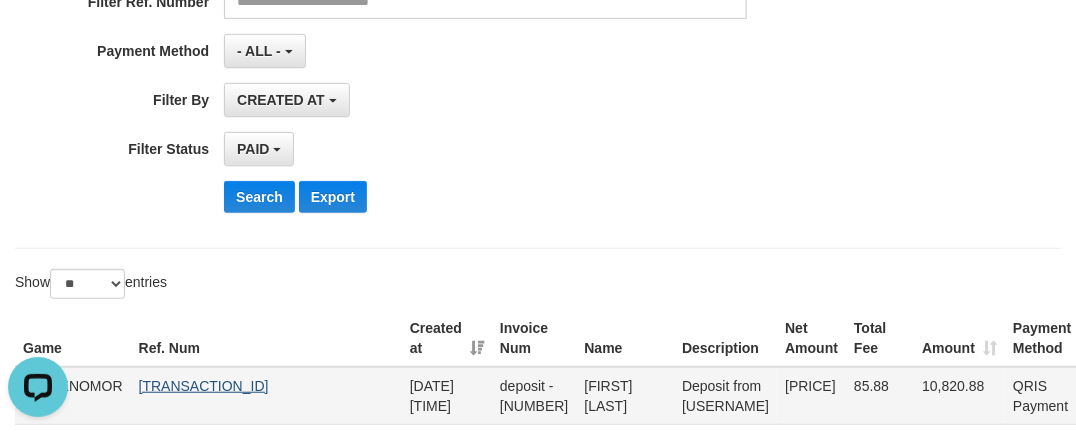 scroll, scrollTop: 545, scrollLeft: 0, axis: vertical 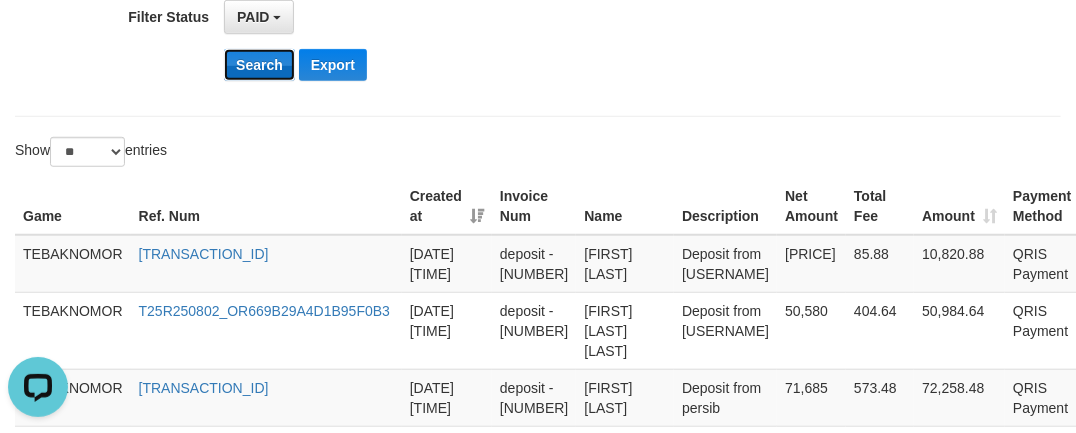 click on "Search" at bounding box center [259, 65] 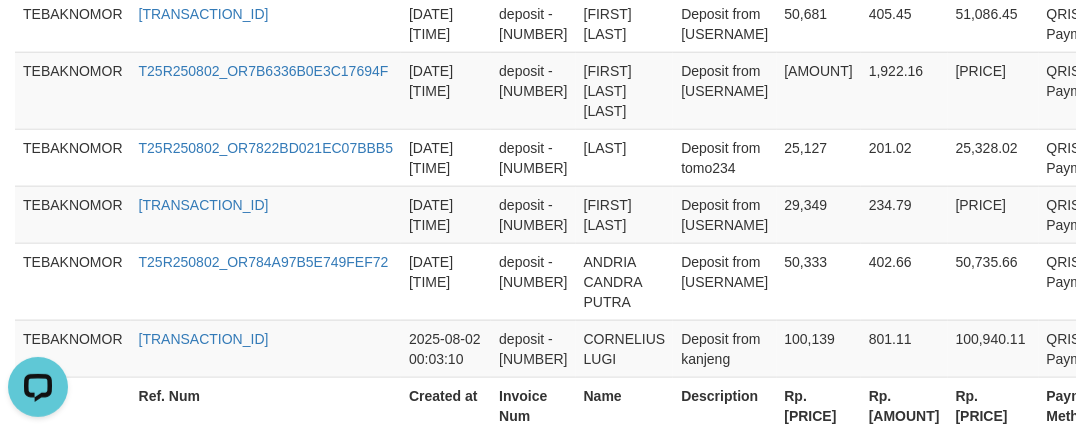 scroll, scrollTop: 1040, scrollLeft: 0, axis: vertical 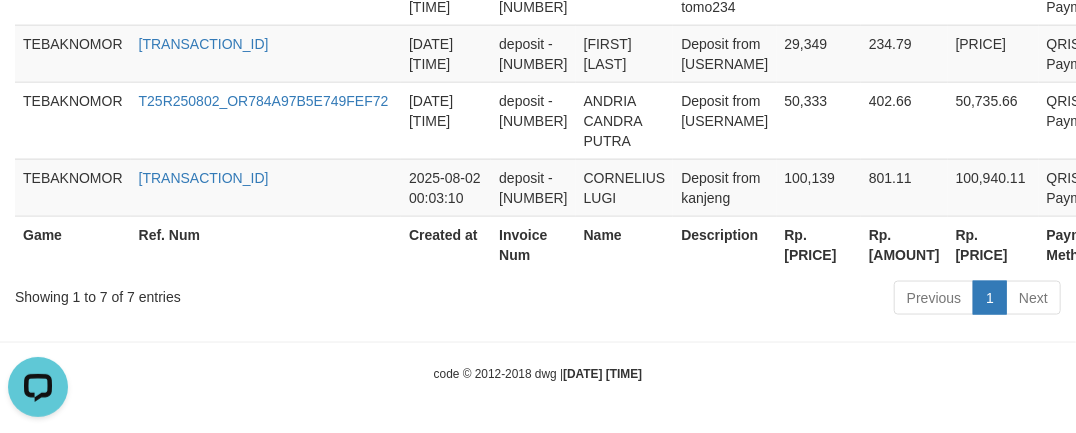 click on "Rp. [PRICE]" at bounding box center (819, 244) 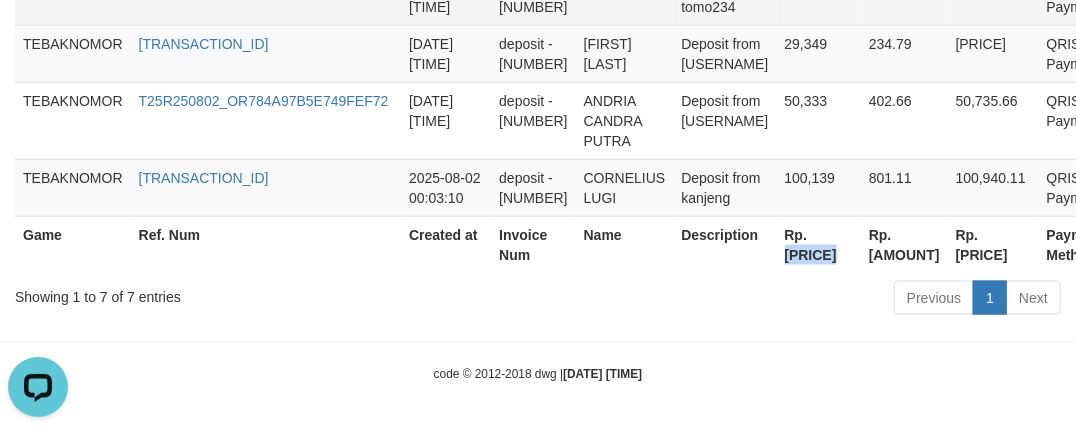 drag, startPoint x: 806, startPoint y: 258, endPoint x: 371, endPoint y: 24, distance: 493.94434 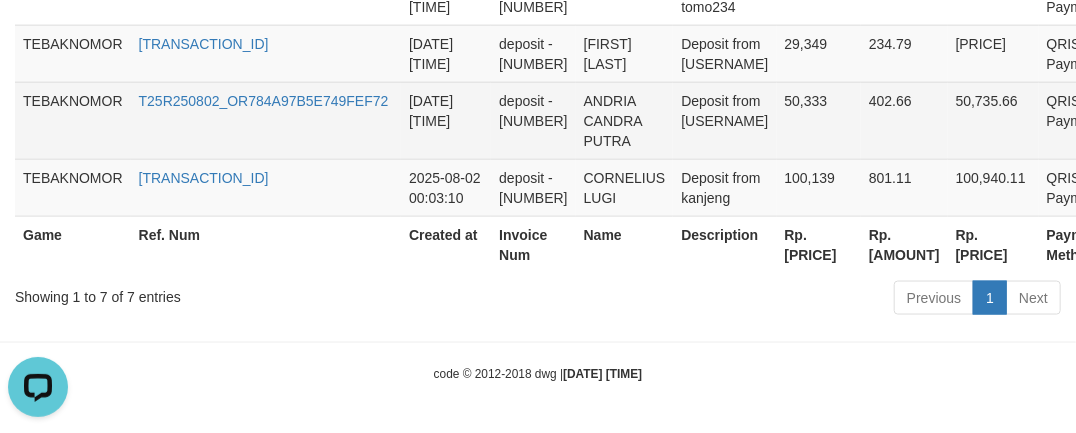 click on "Deposit from [USERNAME]" at bounding box center (724, 120) 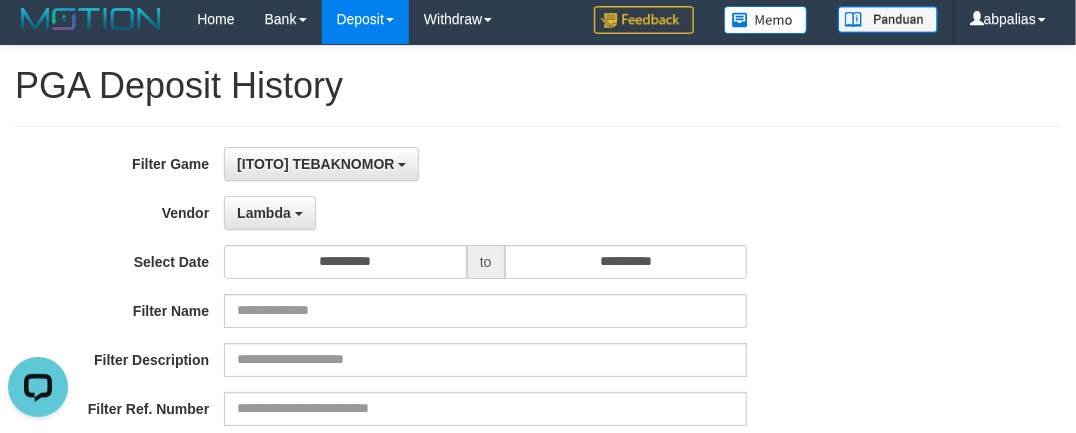 scroll, scrollTop: 0, scrollLeft: 0, axis: both 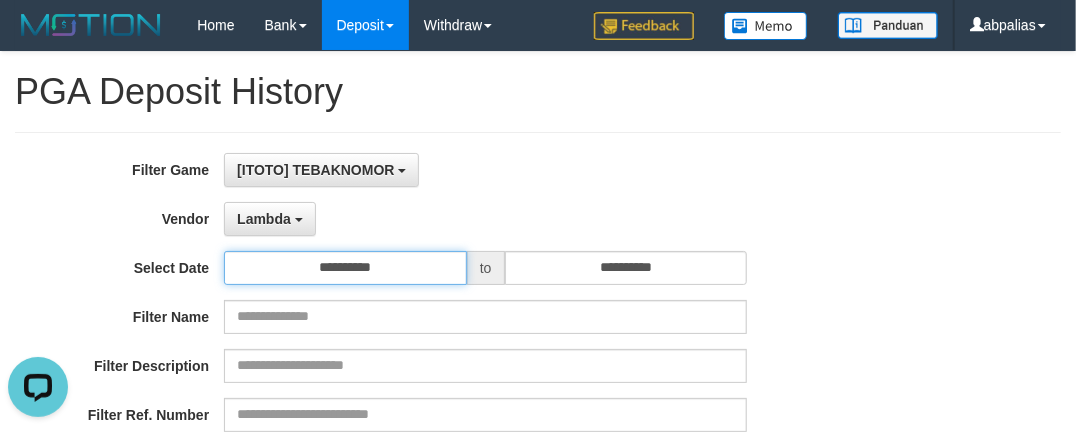 click on "**********" at bounding box center (345, 268) 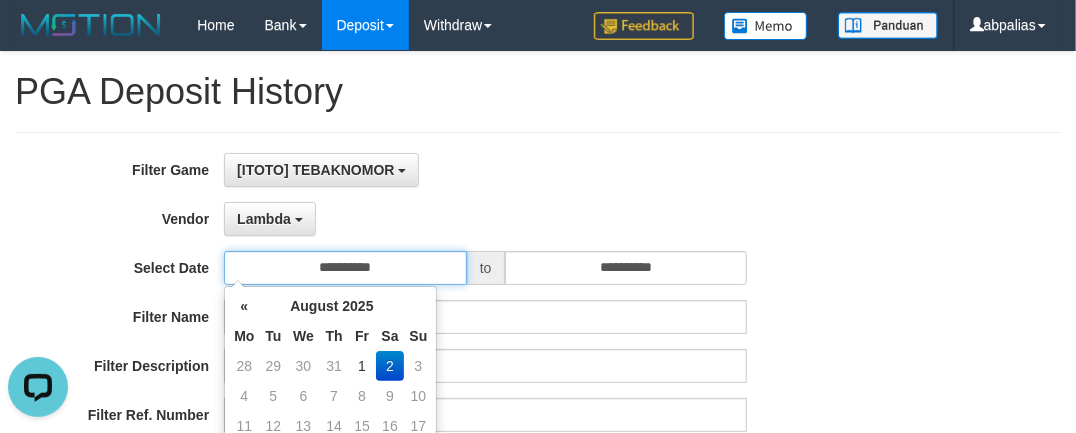 scroll, scrollTop: 181, scrollLeft: 0, axis: vertical 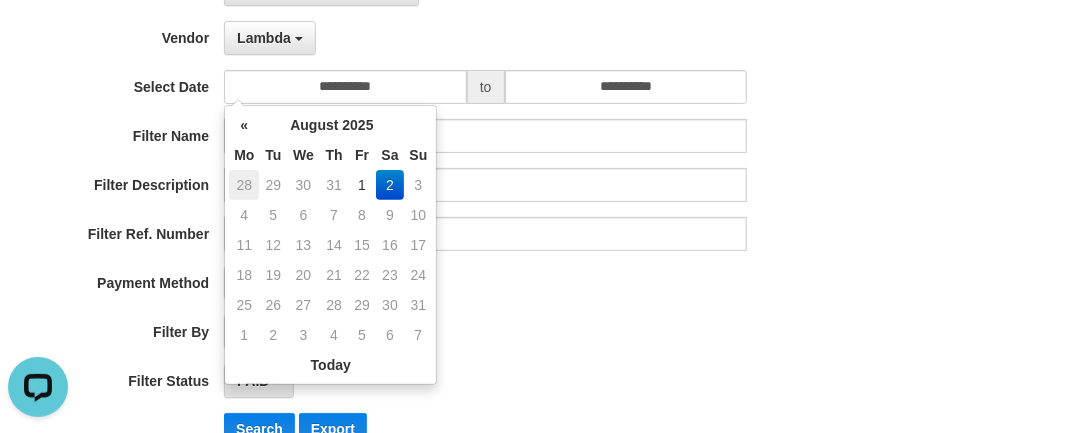 click on "28" at bounding box center (244, 185) 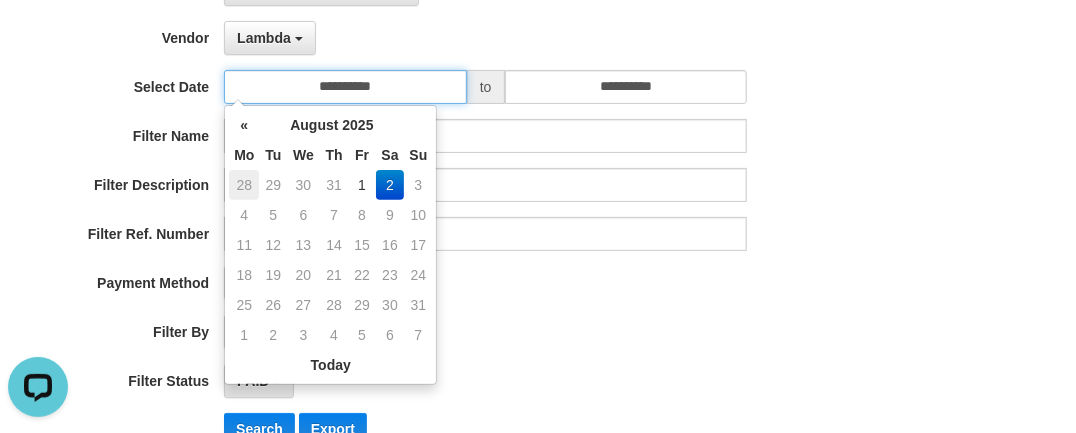 type on "**********" 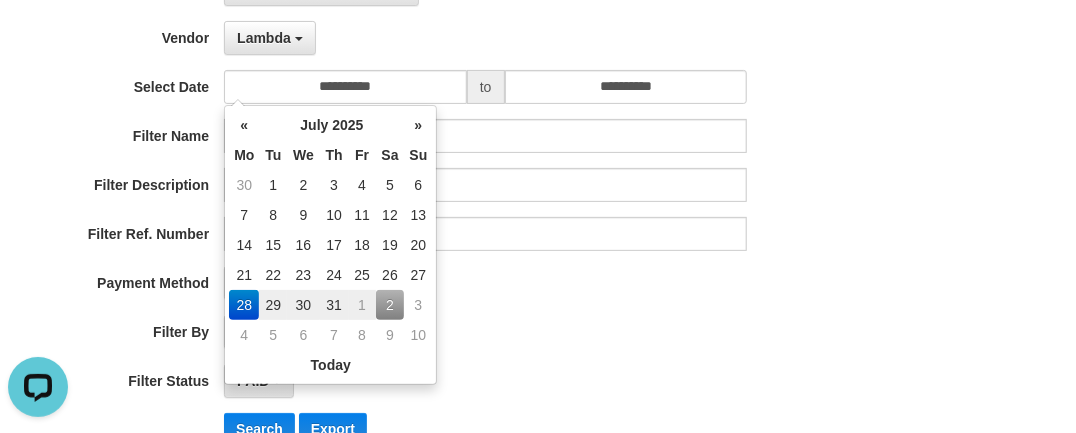 drag, startPoint x: 979, startPoint y: 219, endPoint x: 790, endPoint y: 223, distance: 189.04233 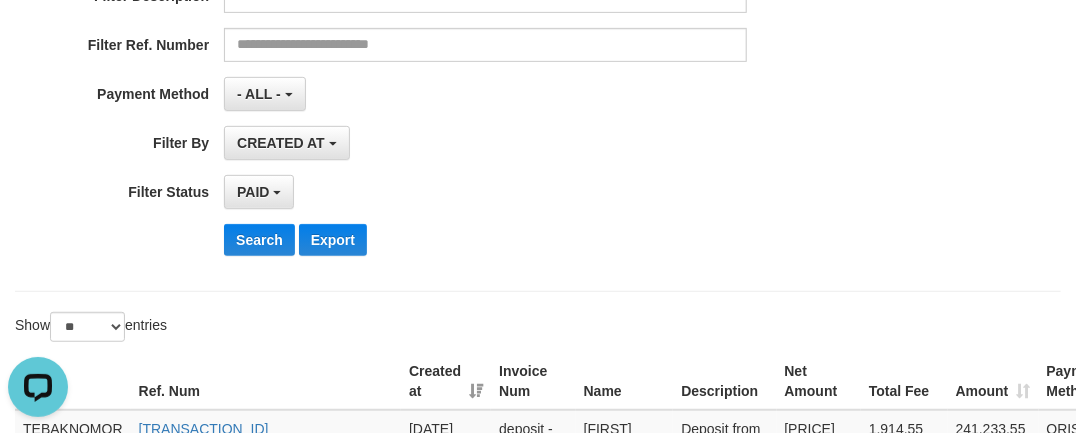 scroll, scrollTop: 363, scrollLeft: 0, axis: vertical 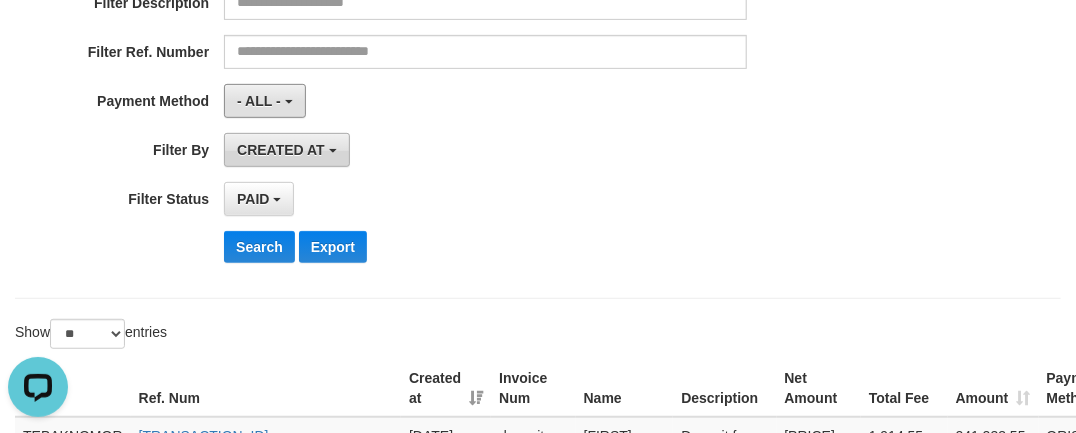 drag, startPoint x: 301, startPoint y: 115, endPoint x: 298, endPoint y: 132, distance: 17.262676 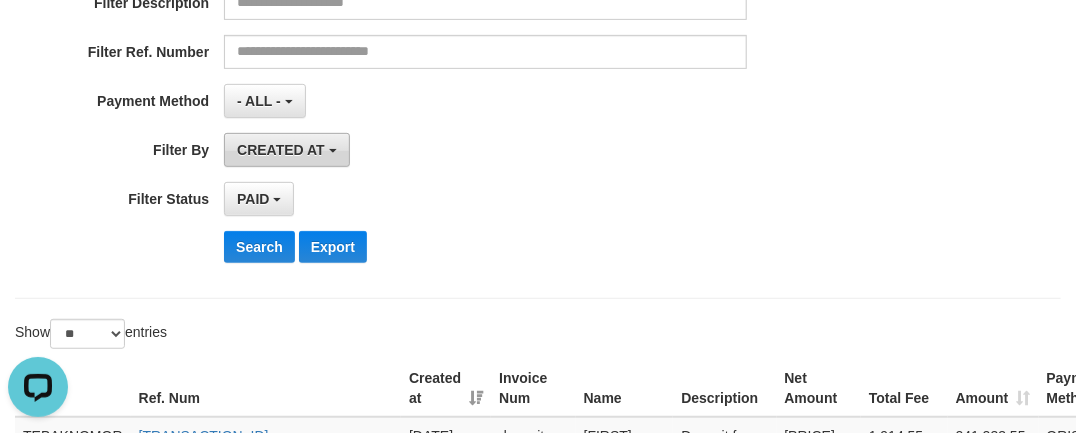 click on "CREATED AT" at bounding box center (281, 150) 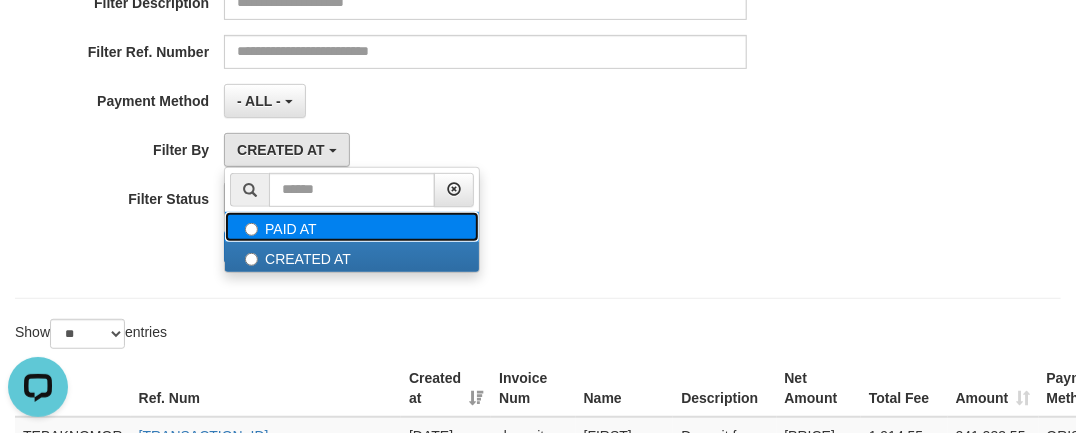 click on "PAID AT" at bounding box center [352, 227] 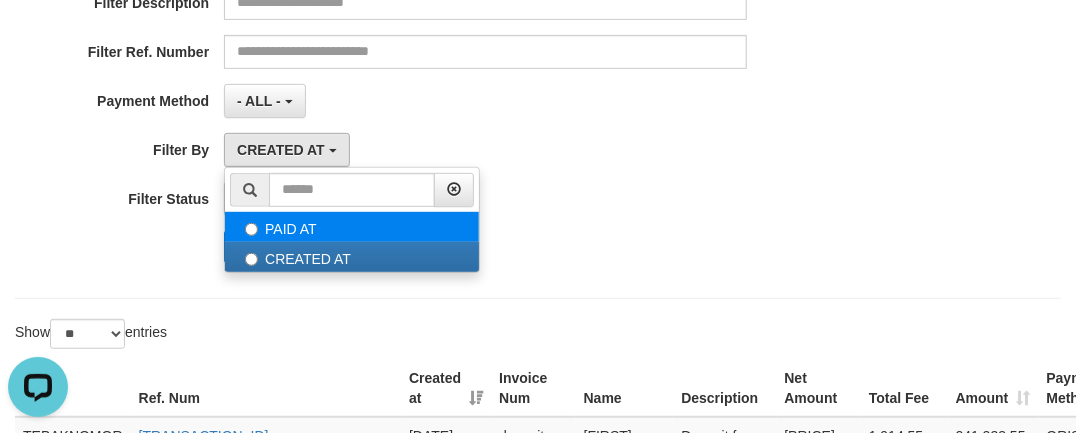 select on "*" 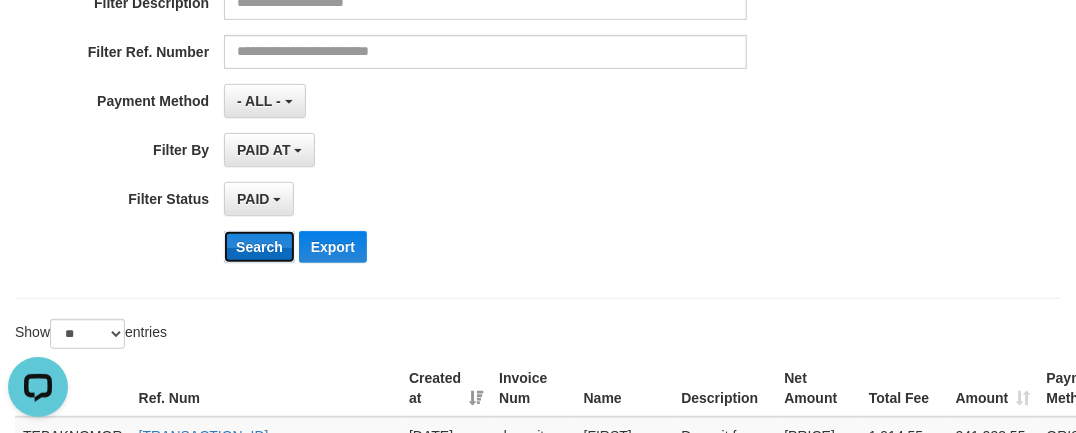 click on "Search" at bounding box center (259, 247) 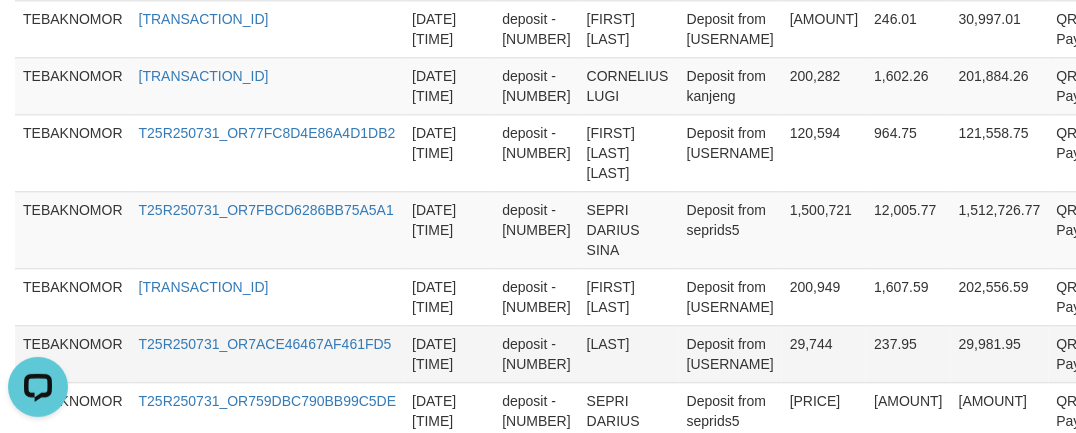 scroll, scrollTop: 2185, scrollLeft: 0, axis: vertical 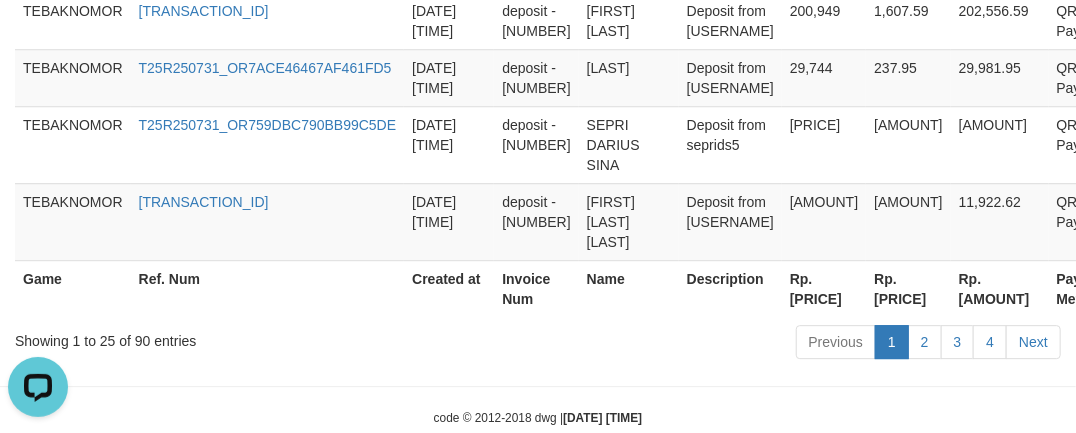 click on "Rp. [PRICE]" at bounding box center (824, 288) 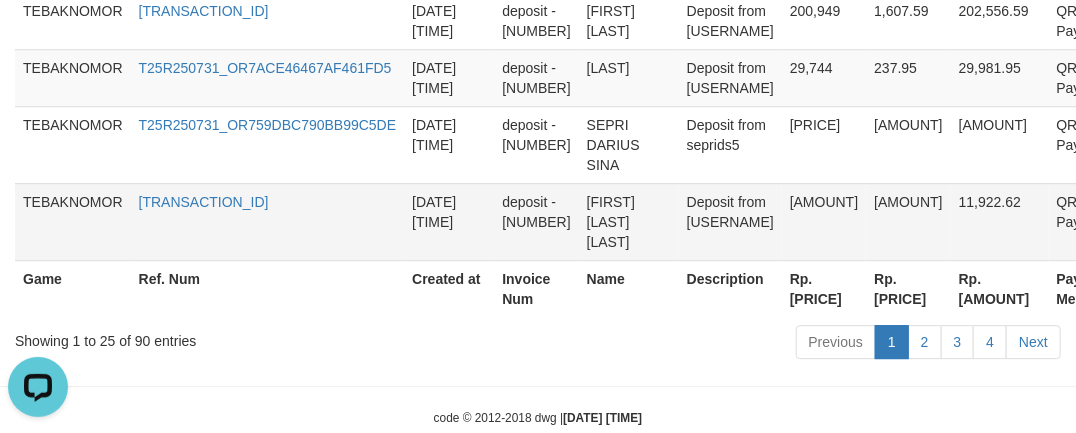 click on "deposit - [NUMBER]" at bounding box center (536, 221) 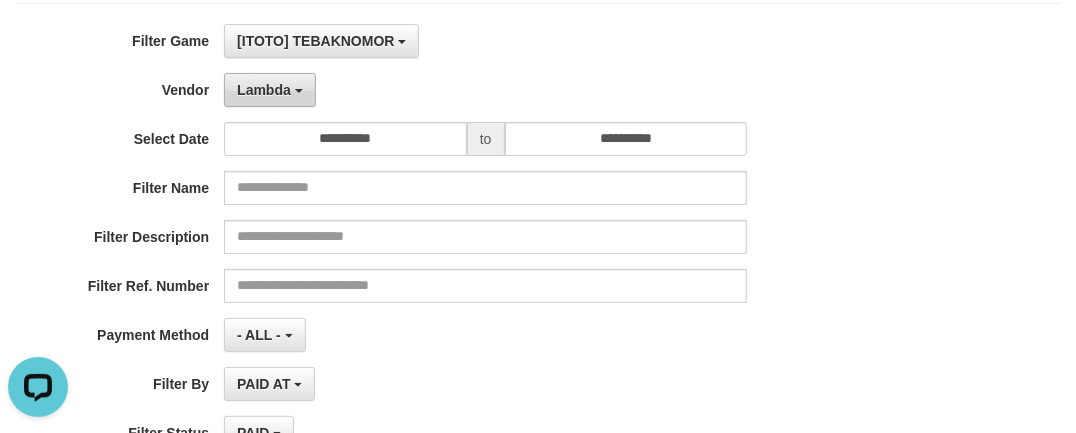 scroll, scrollTop: 0, scrollLeft: 0, axis: both 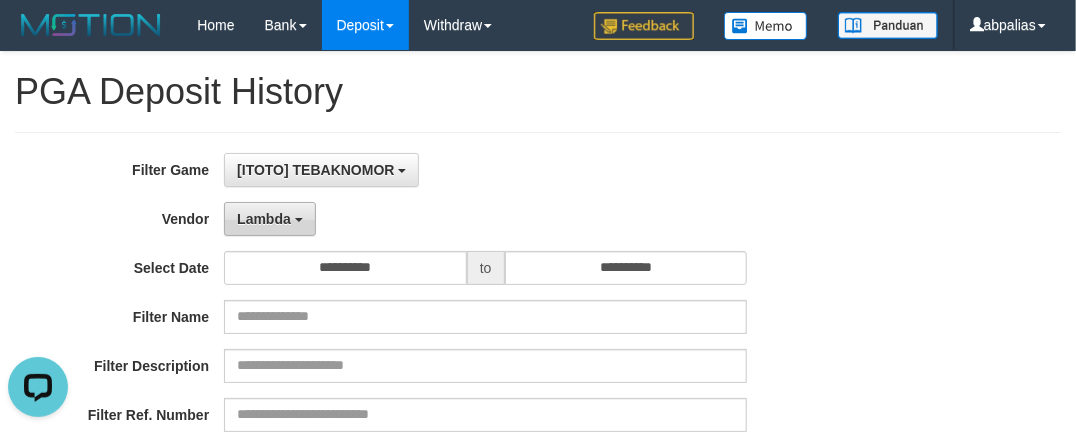 click on "Lambda" at bounding box center (270, 219) 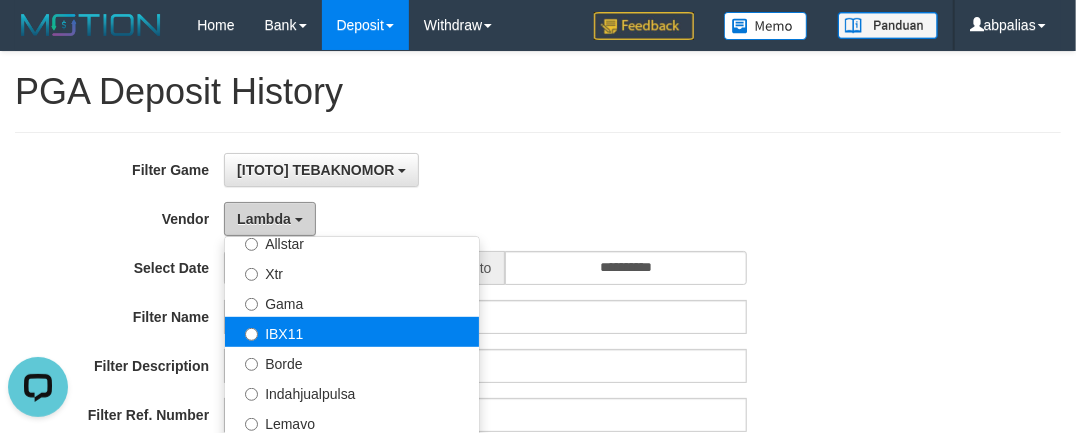 scroll, scrollTop: 473, scrollLeft: 0, axis: vertical 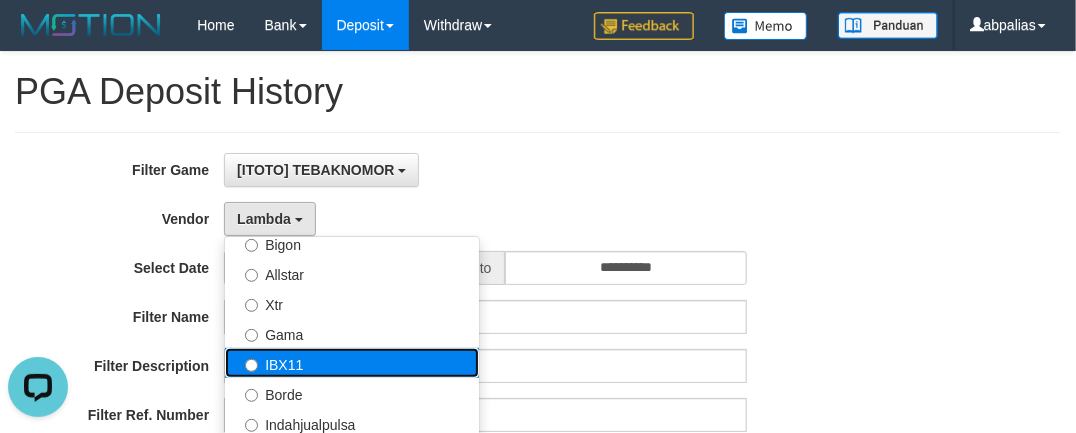 click on "IBX11" at bounding box center (352, 363) 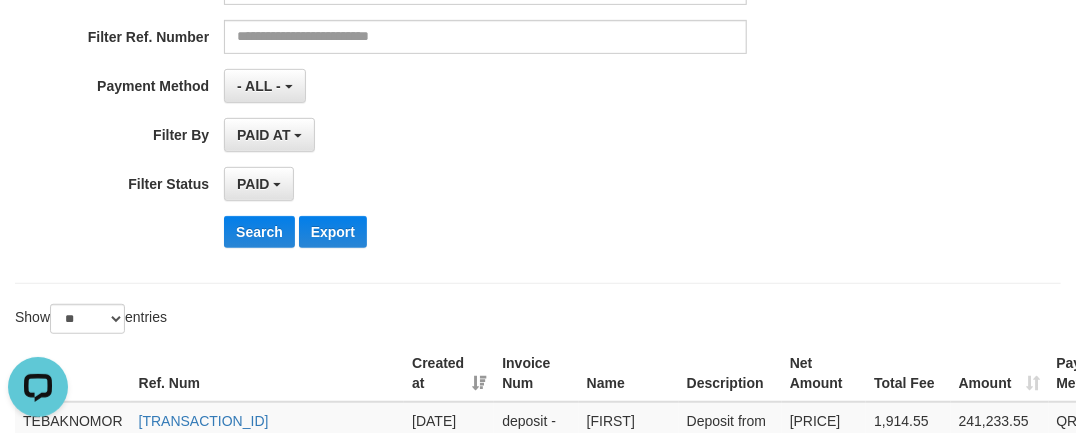 scroll, scrollTop: 454, scrollLeft: 0, axis: vertical 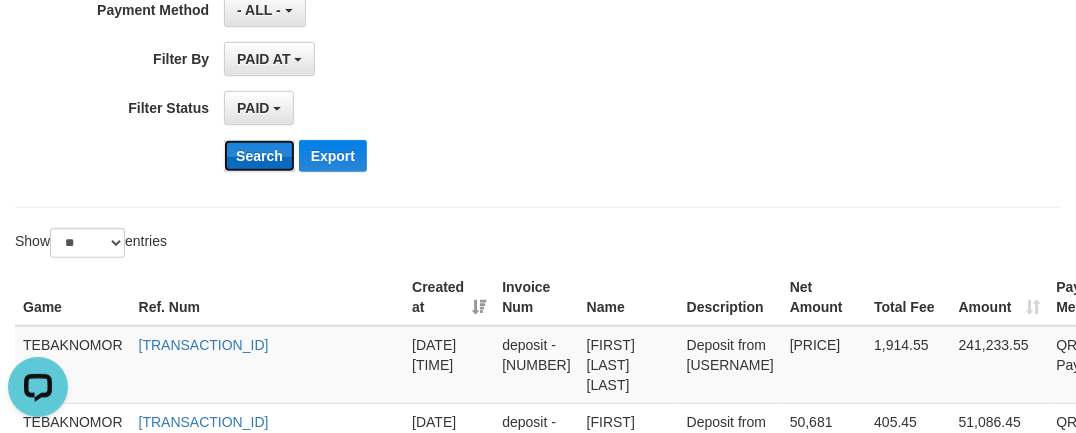 click on "Search" at bounding box center (259, 156) 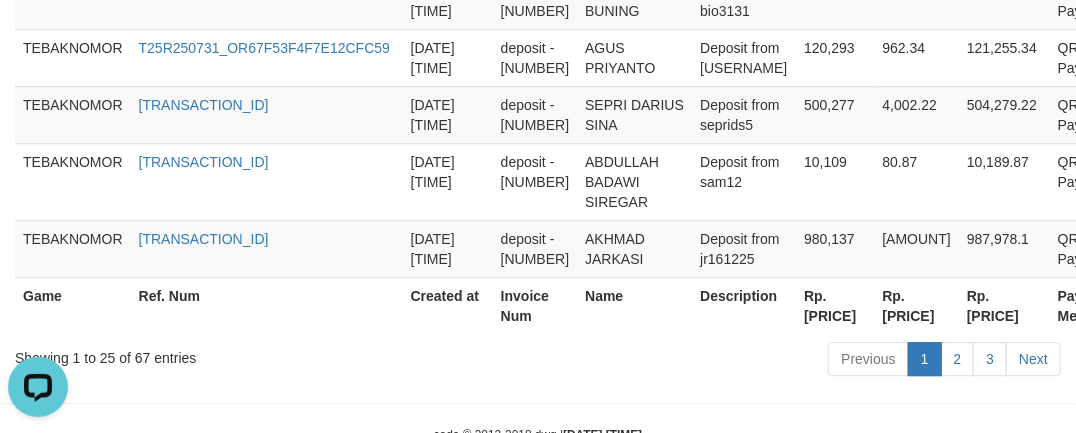 scroll, scrollTop: 2125, scrollLeft: 0, axis: vertical 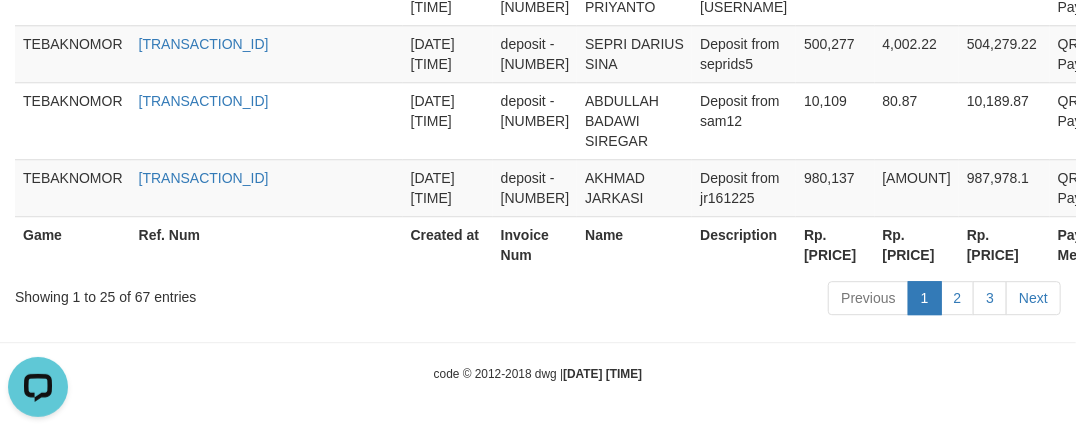 click on "Rp. [PRICE]" at bounding box center (835, 244) 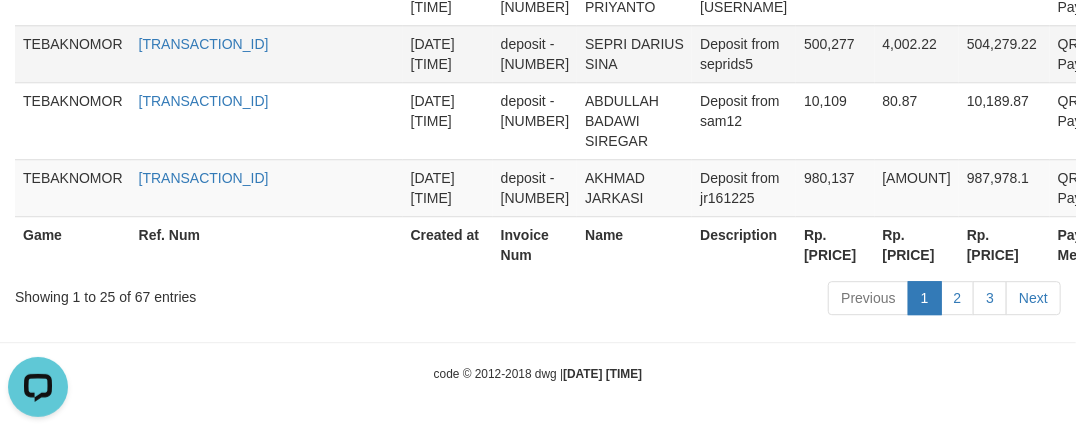click on "Deposit from seprids5" at bounding box center (744, 53) 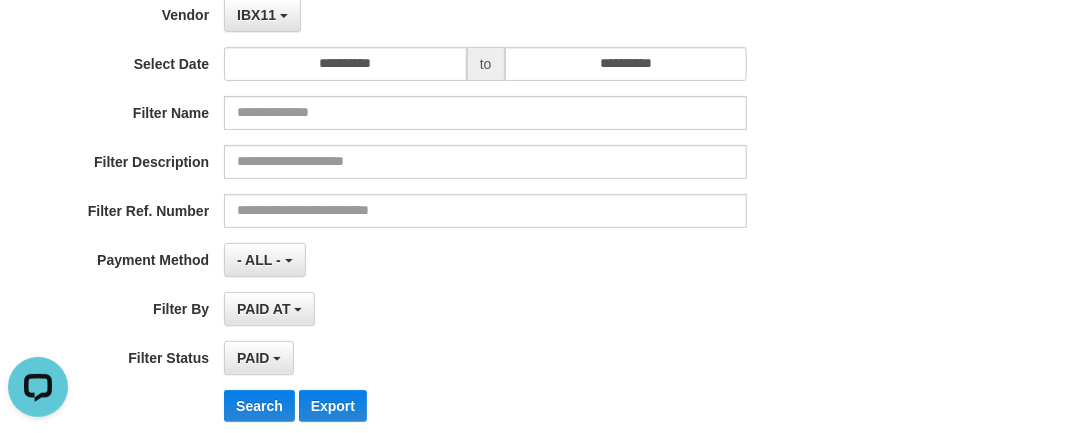 scroll, scrollTop: 0, scrollLeft: 0, axis: both 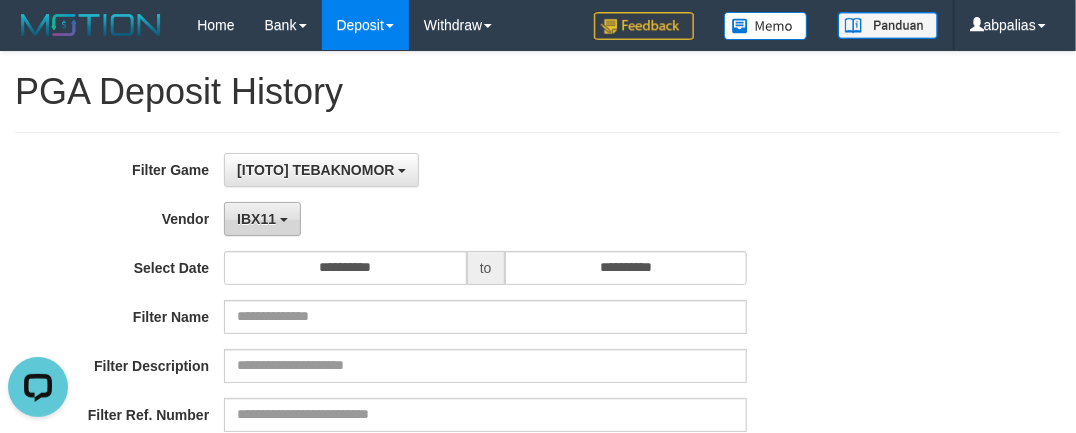 click on "IBX11" at bounding box center [256, 219] 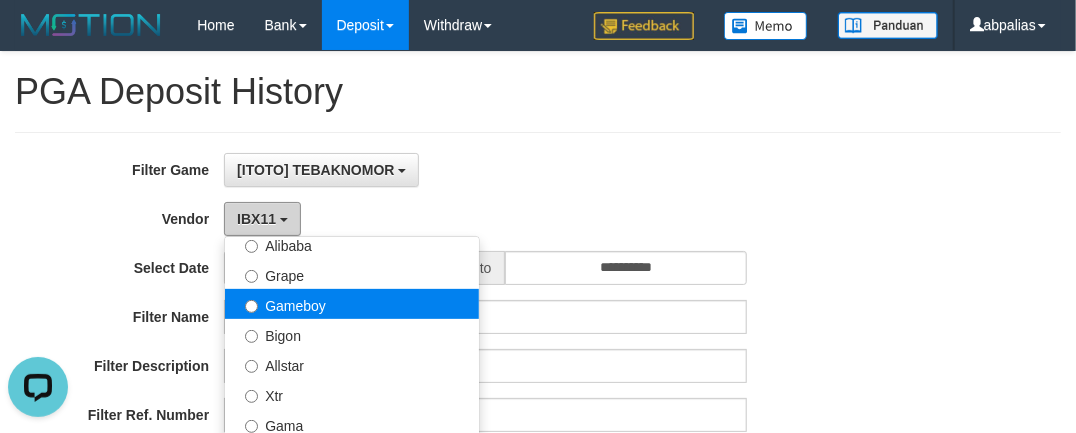 scroll, scrollTop: 291, scrollLeft: 0, axis: vertical 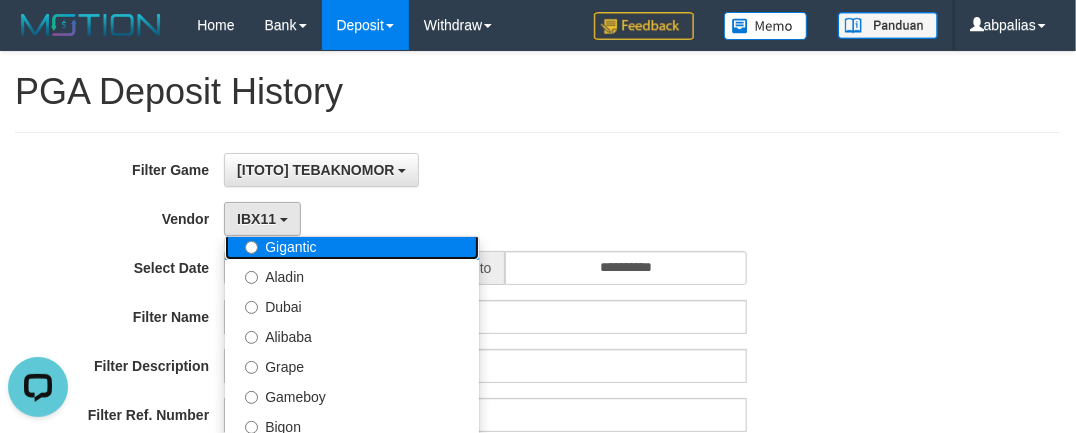 click on "Gigantic" at bounding box center [352, 245] 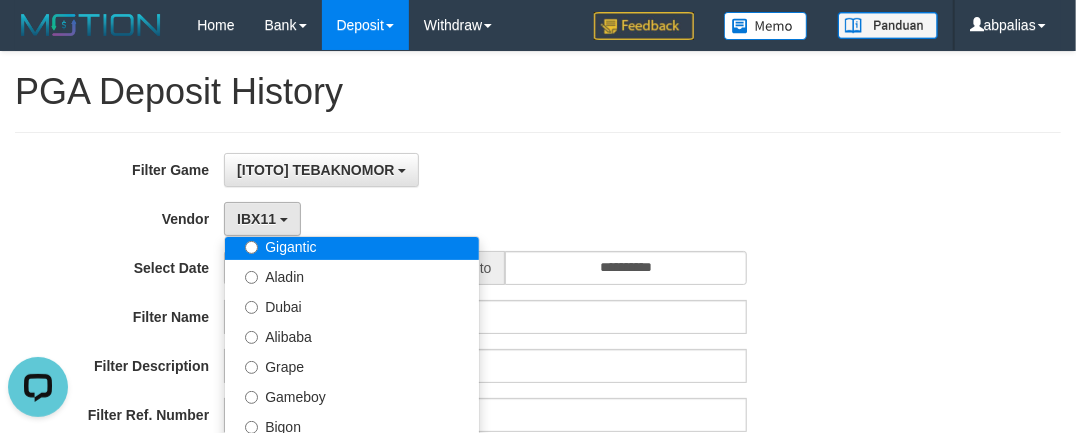 select on "**********" 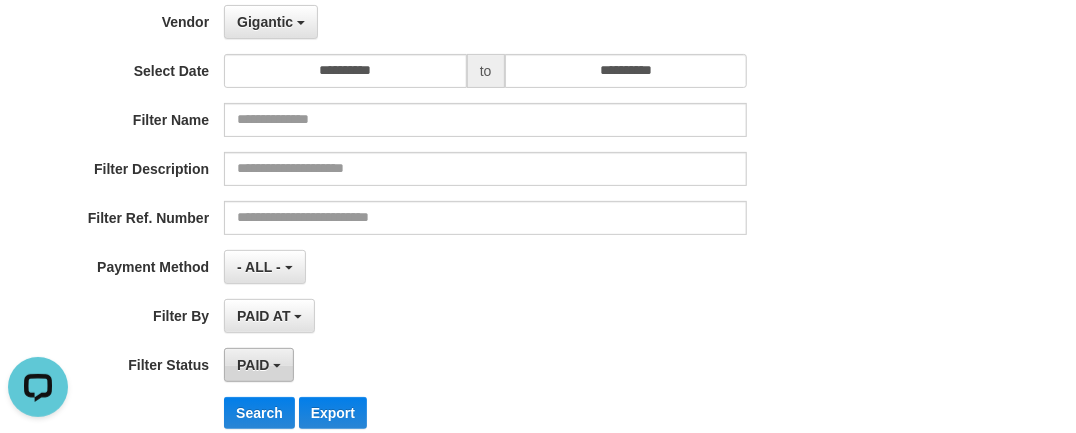 scroll 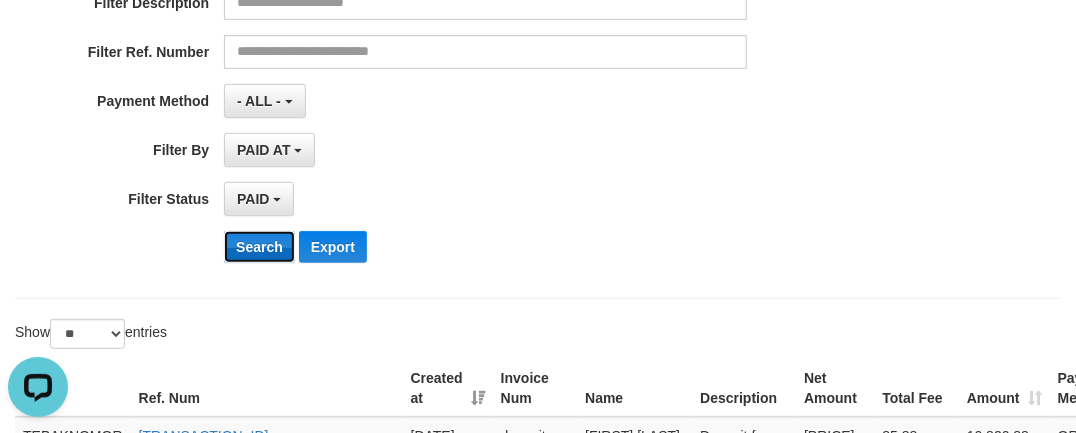 click on "Search" at bounding box center (259, 247) 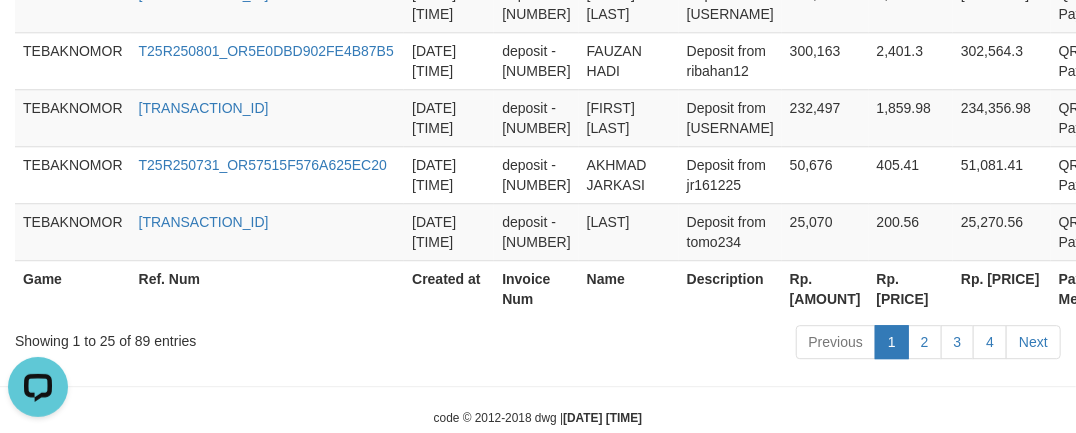 click on "Rp. [AMOUNT]" at bounding box center (825, 288) 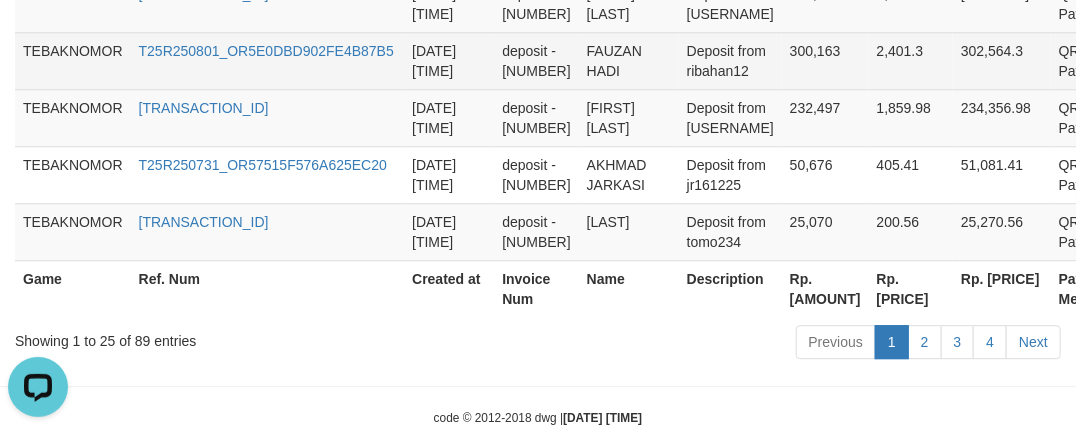 copy on "[PRICE]" 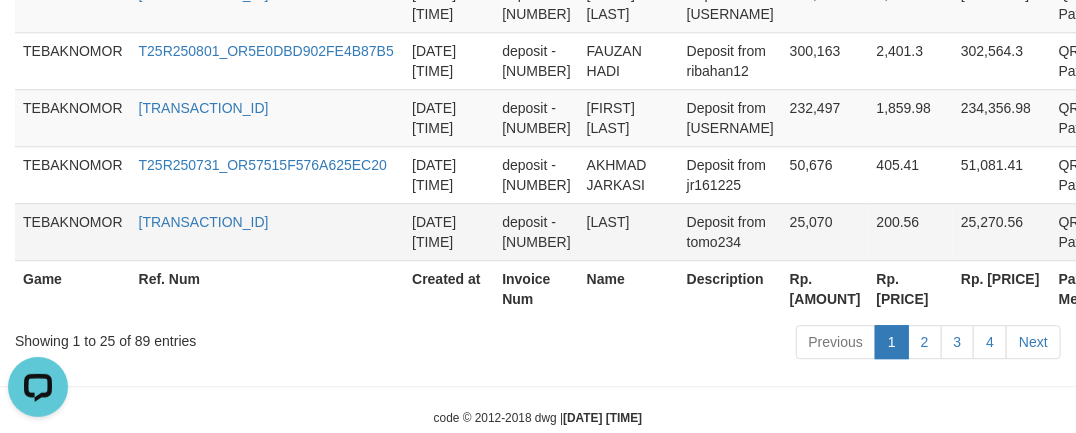 click on "[DATE] [TIME]" at bounding box center [449, 231] 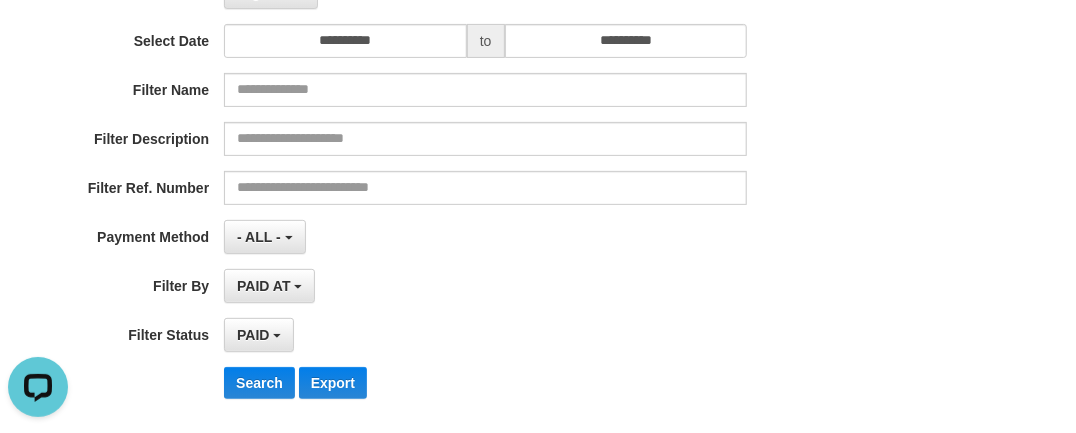 scroll, scrollTop: 0, scrollLeft: 0, axis: both 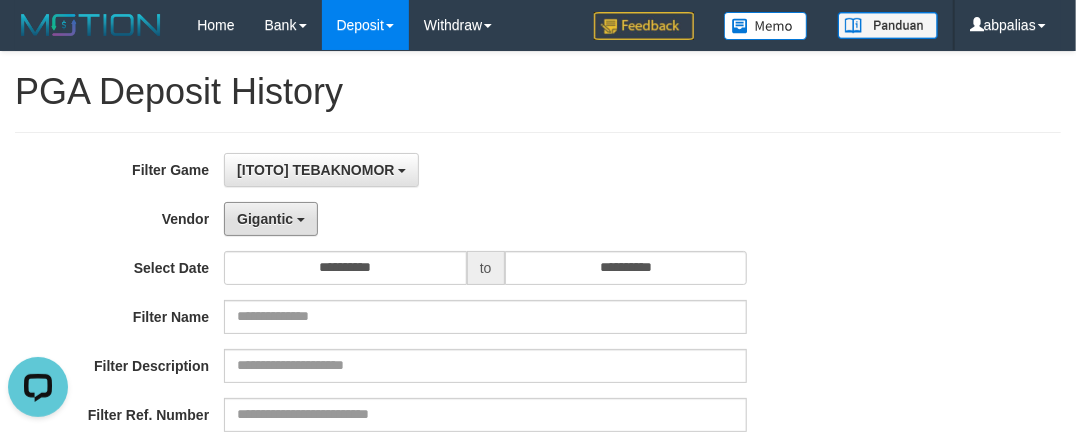 drag, startPoint x: 285, startPoint y: 221, endPoint x: 320, endPoint y: 315, distance: 100.304535 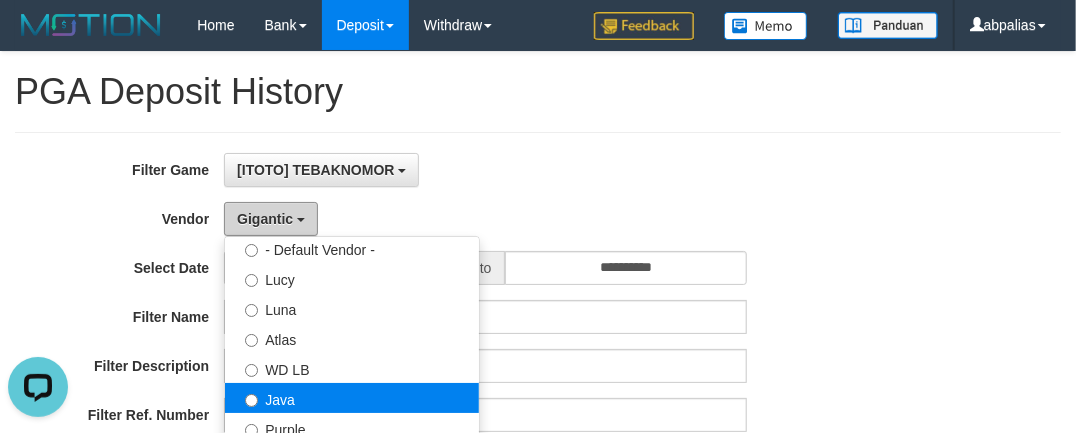 scroll, scrollTop: 19, scrollLeft: 0, axis: vertical 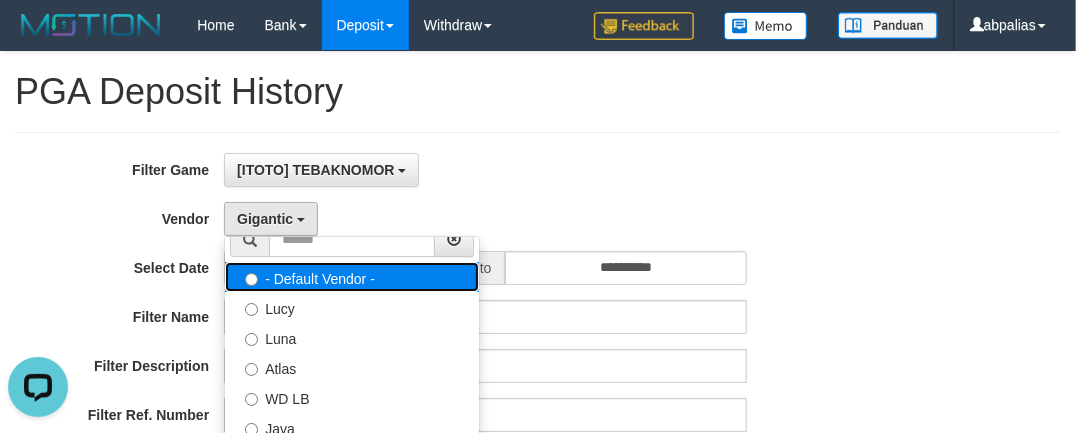 click on "- Default Vendor -" at bounding box center [352, 277] 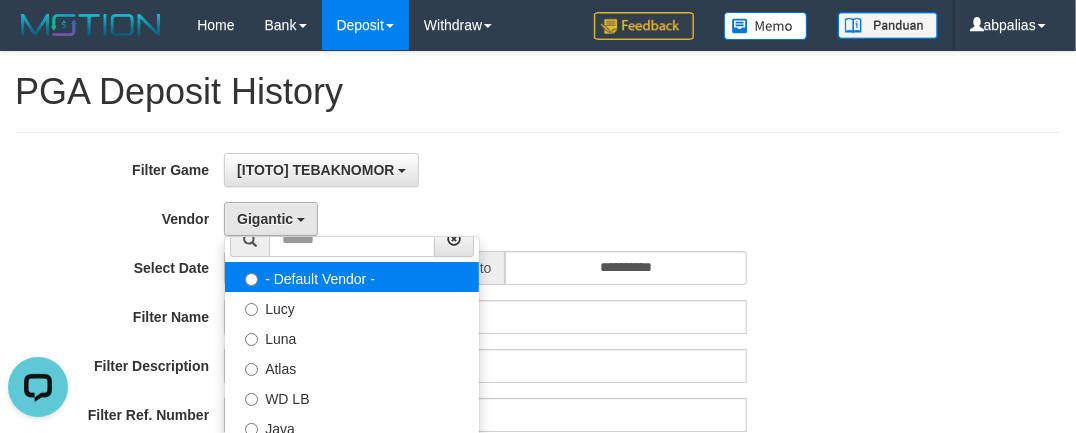 select 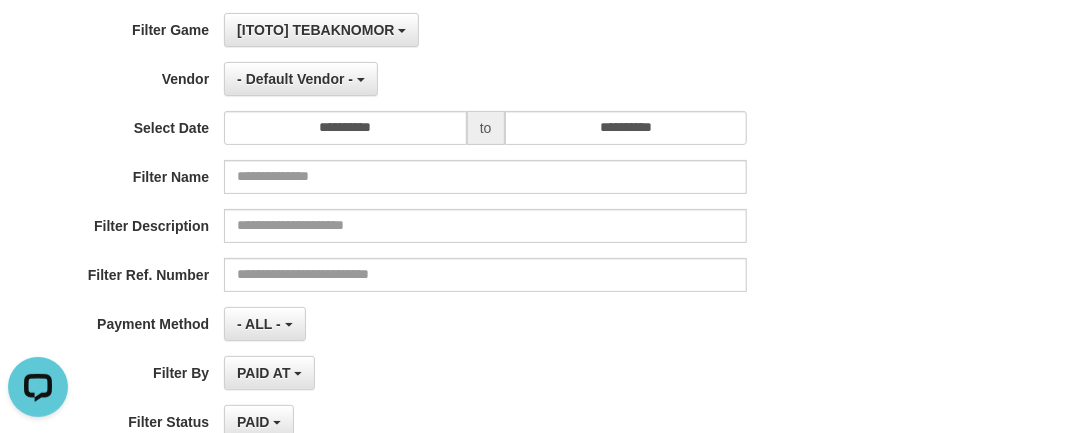 scroll, scrollTop: 454, scrollLeft: 0, axis: vertical 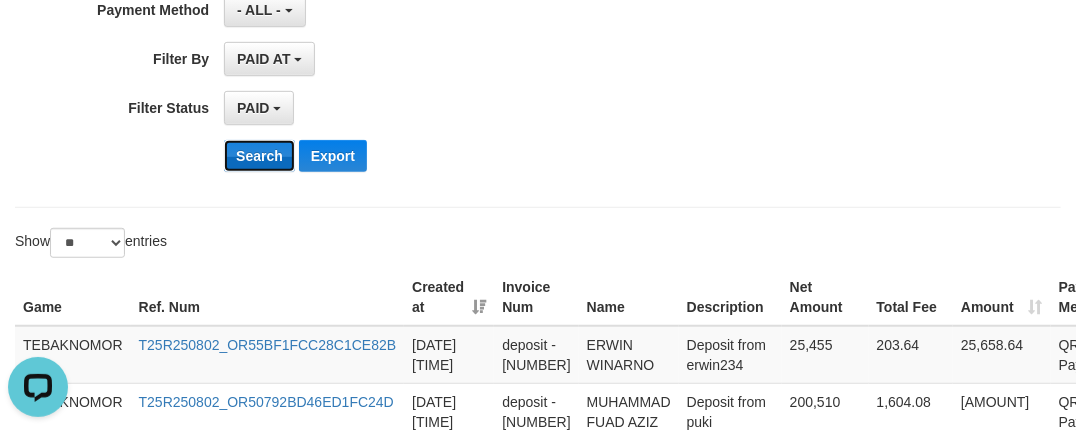 click on "Search" at bounding box center (259, 156) 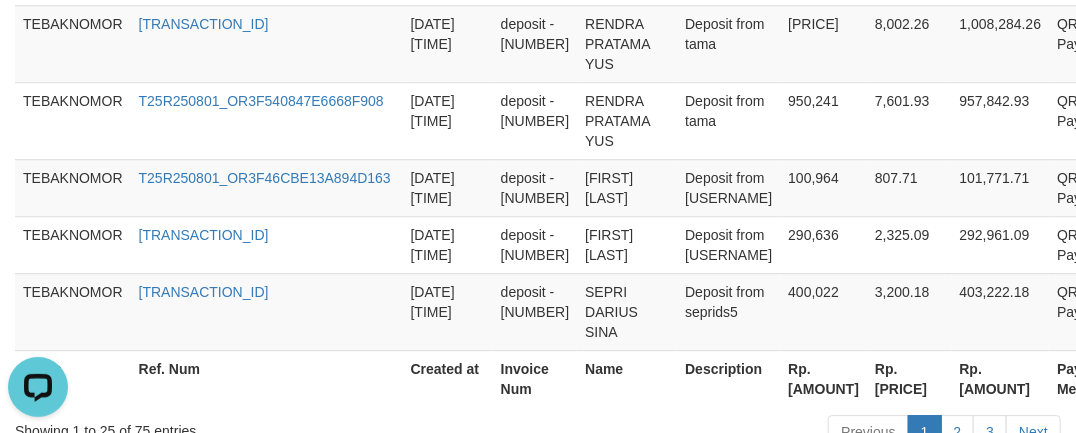 scroll, scrollTop: 2272, scrollLeft: 0, axis: vertical 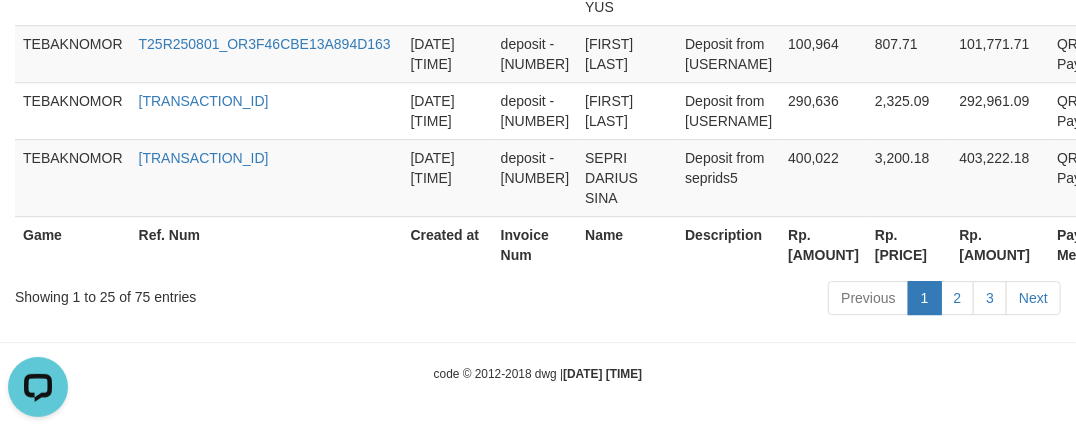 click on "Rp. [AMOUNT]" at bounding box center (823, 244) 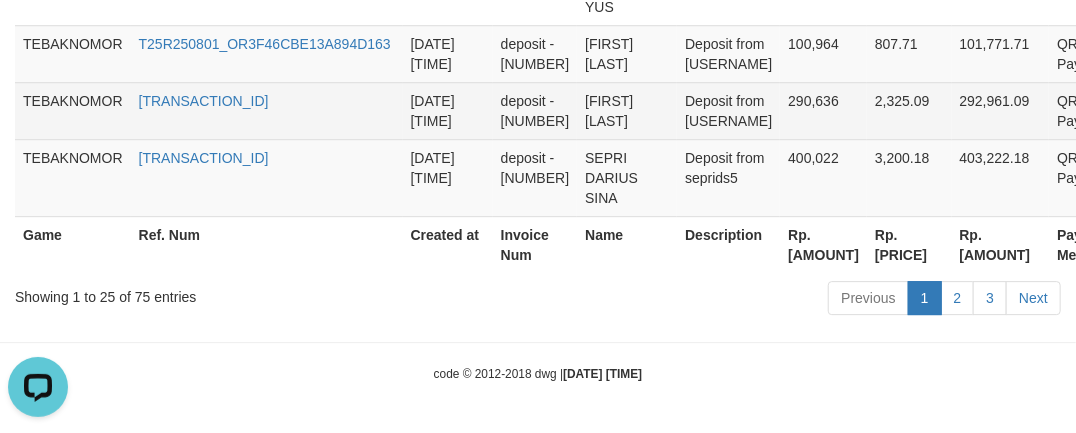 click on "TEBAKNOMOR T25R250731_OR3A388522A443DA548 [DATE] [TIME] deposit - [NUMBER] [FIRST] [LAST] Deposit from [USERNAME] [AMOUNT] [AMOUNT] [AMOUNT] QRIS Payment P" at bounding box center [598, 110] 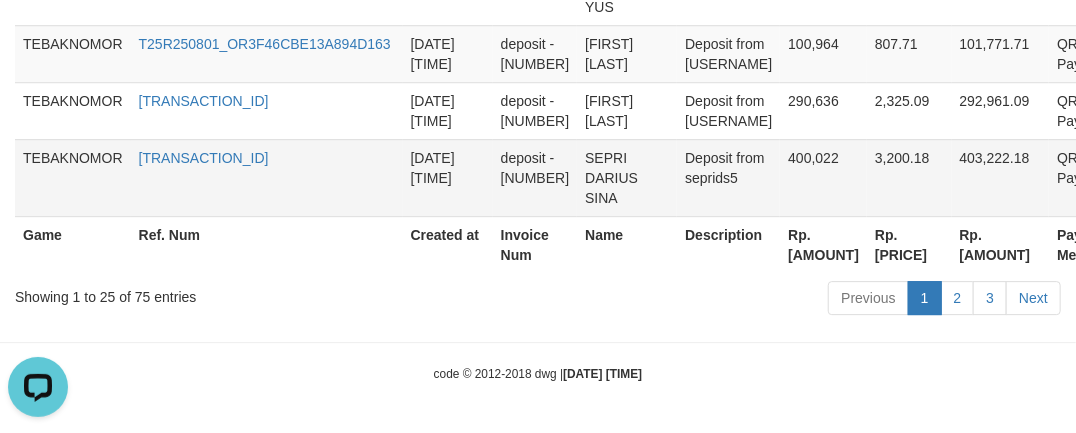 click on "Deposit from seprids5" at bounding box center [728, 177] 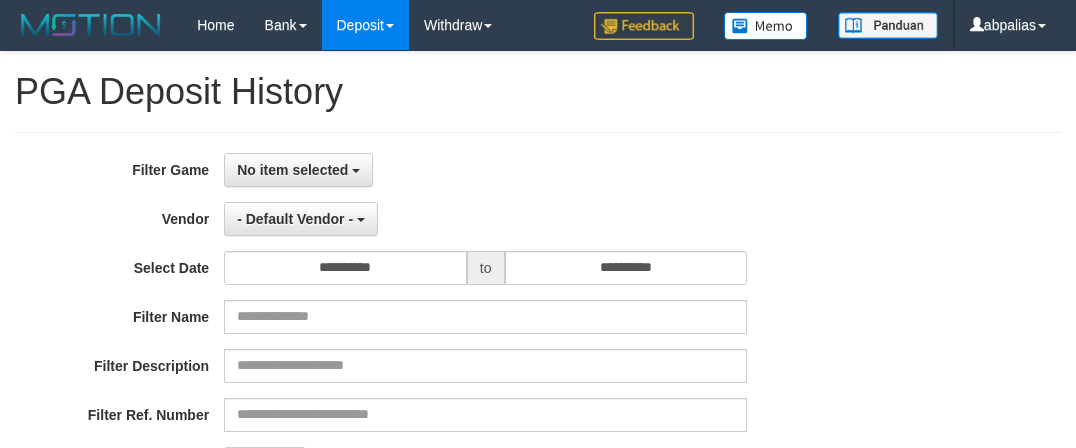 select on "*" 